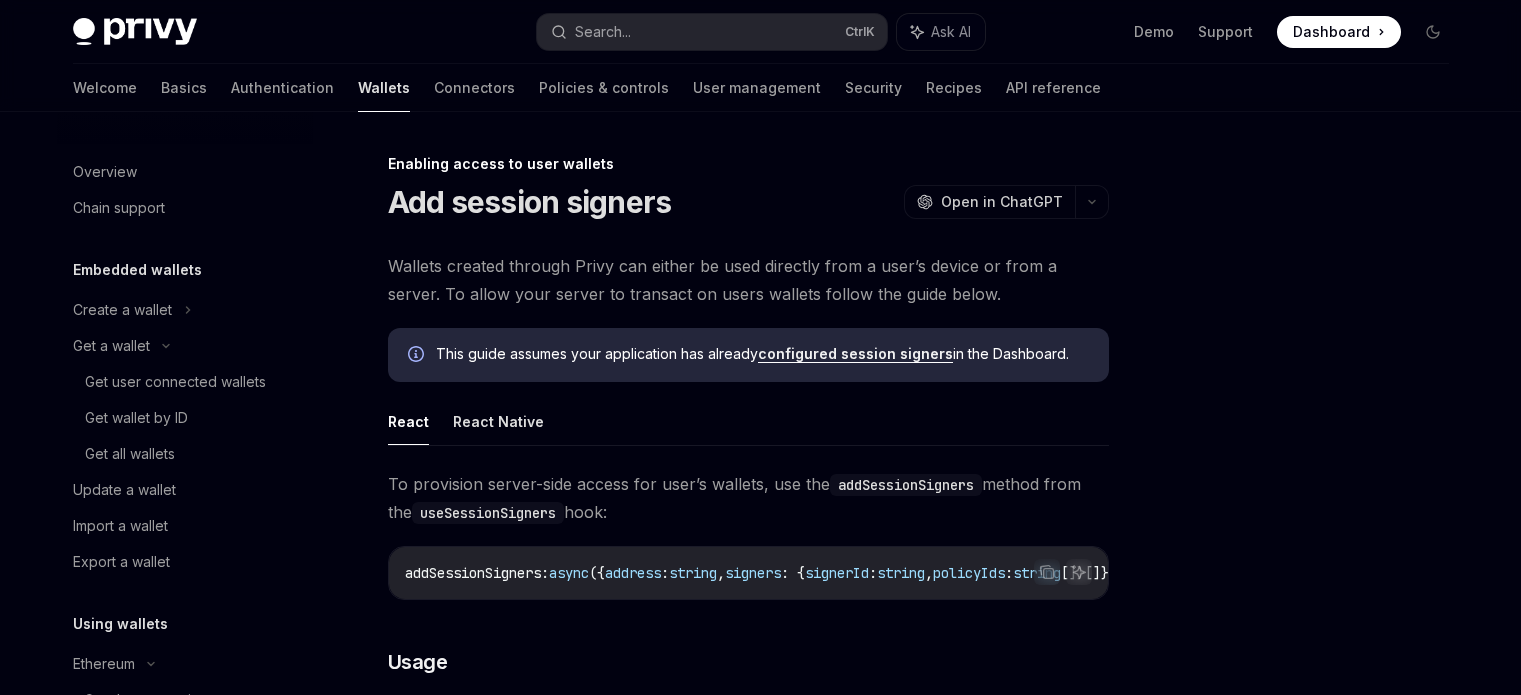 scroll, scrollTop: 3, scrollLeft: 0, axis: vertical 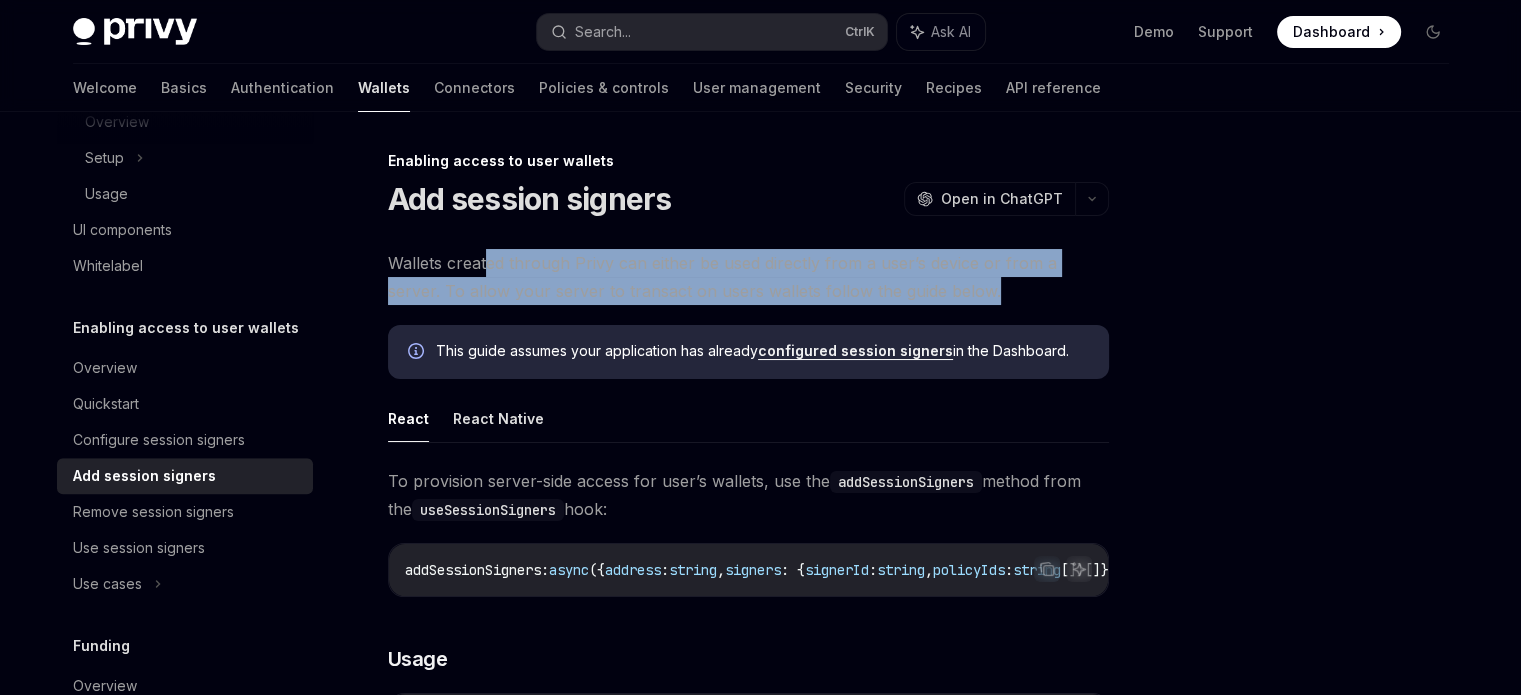 drag, startPoint x: 485, startPoint y: 265, endPoint x: 932, endPoint y: 301, distance: 448.44733 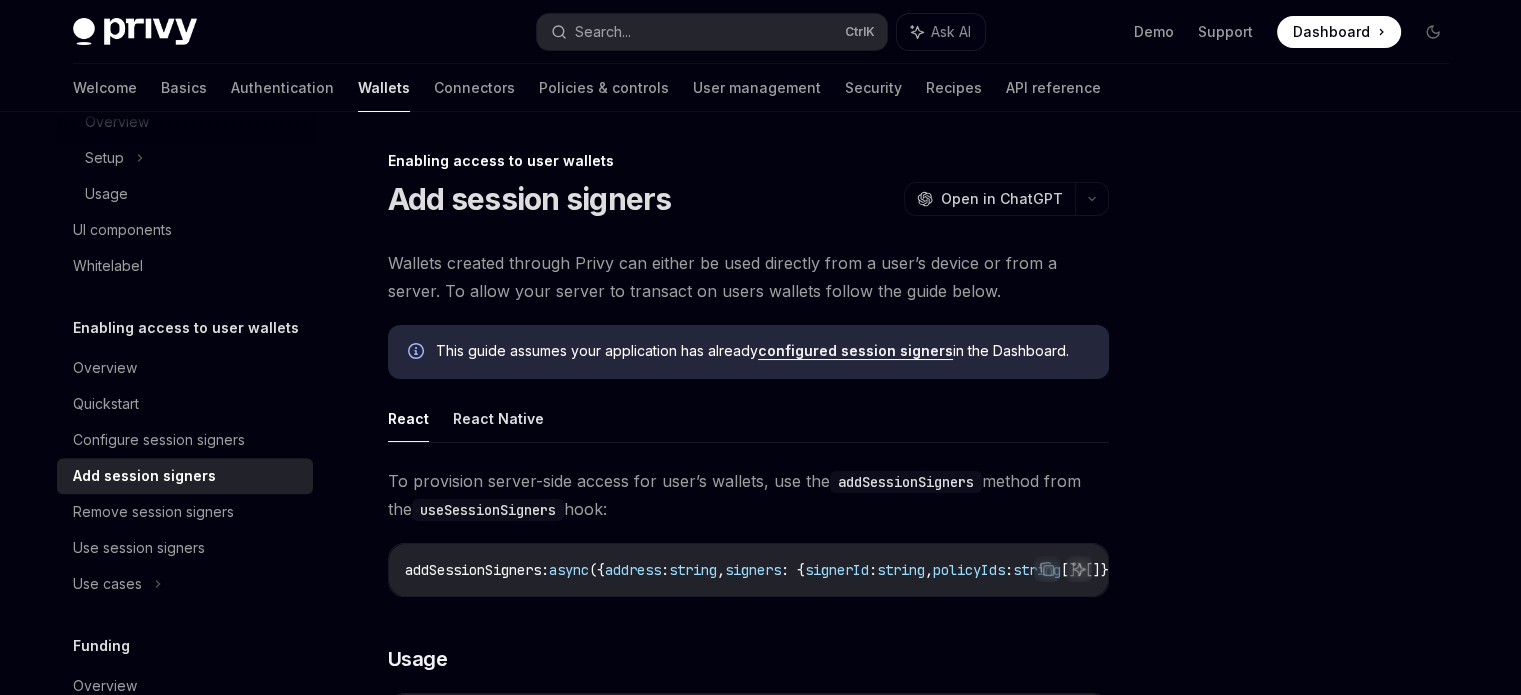 click on "configured session signers" at bounding box center [855, 351] 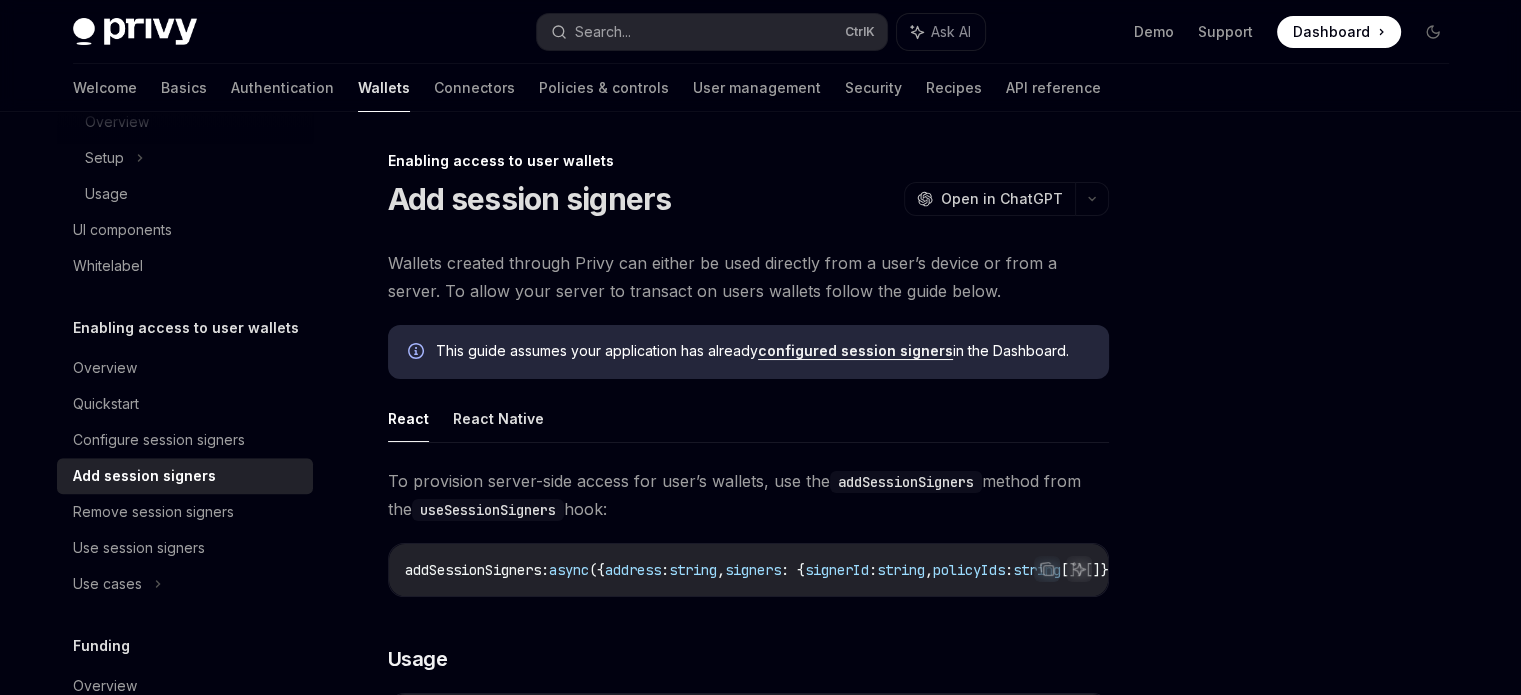 scroll, scrollTop: 103, scrollLeft: 0, axis: vertical 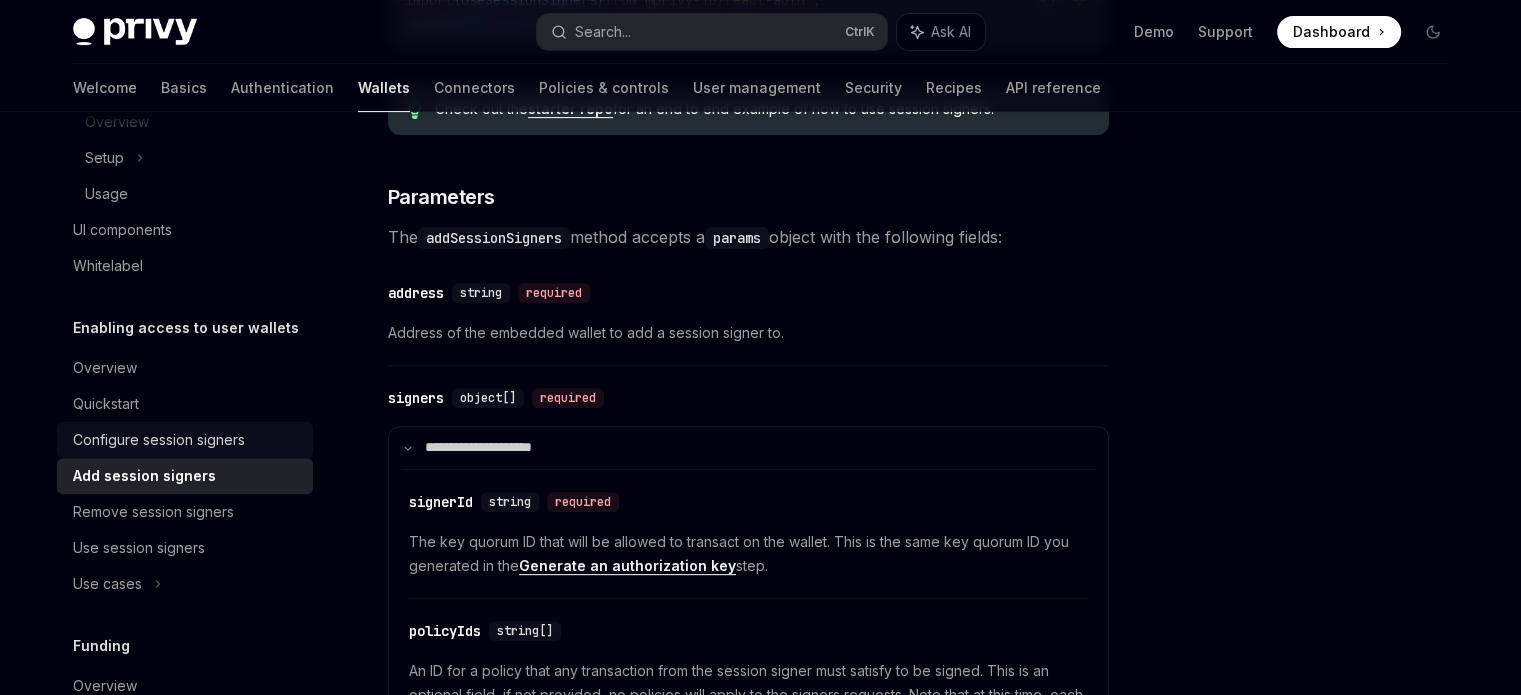 click on "Configure session signers" at bounding box center [185, 440] 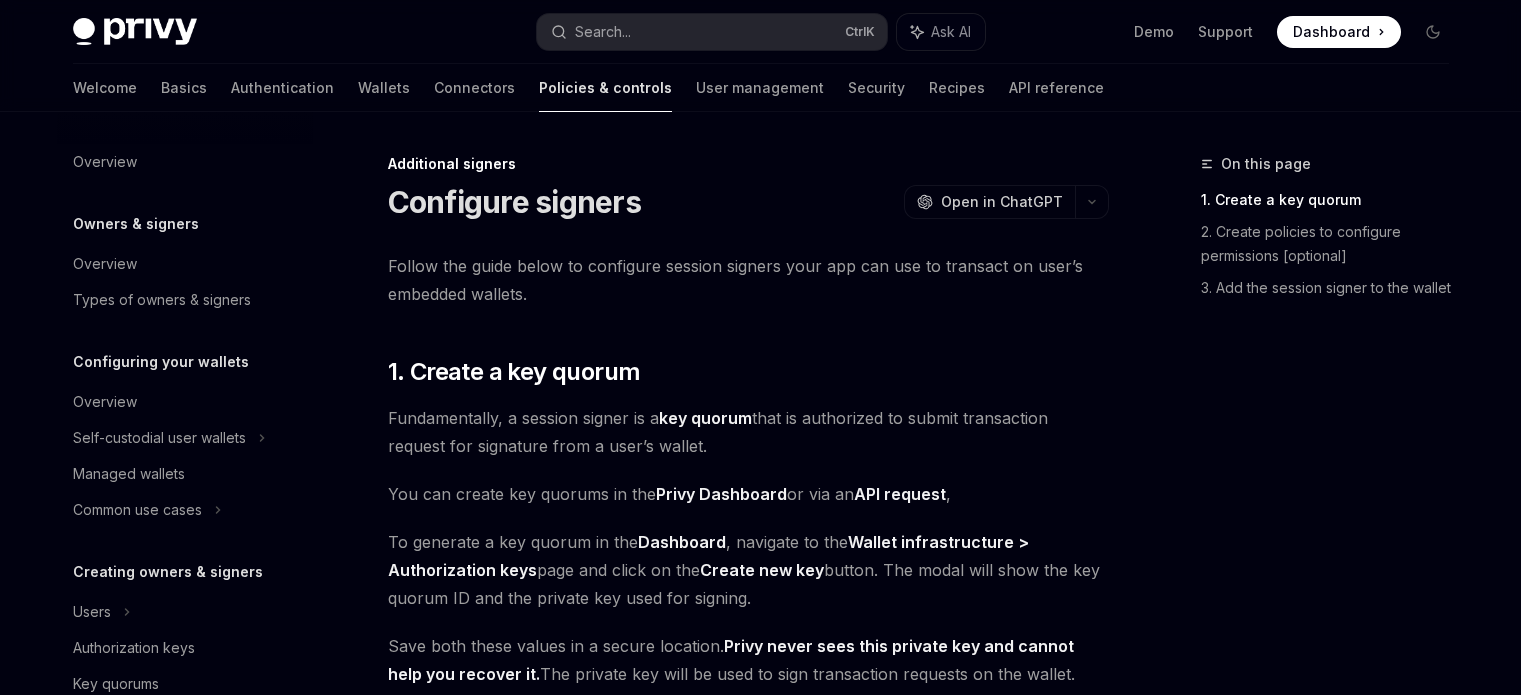 scroll, scrollTop: 0, scrollLeft: 0, axis: both 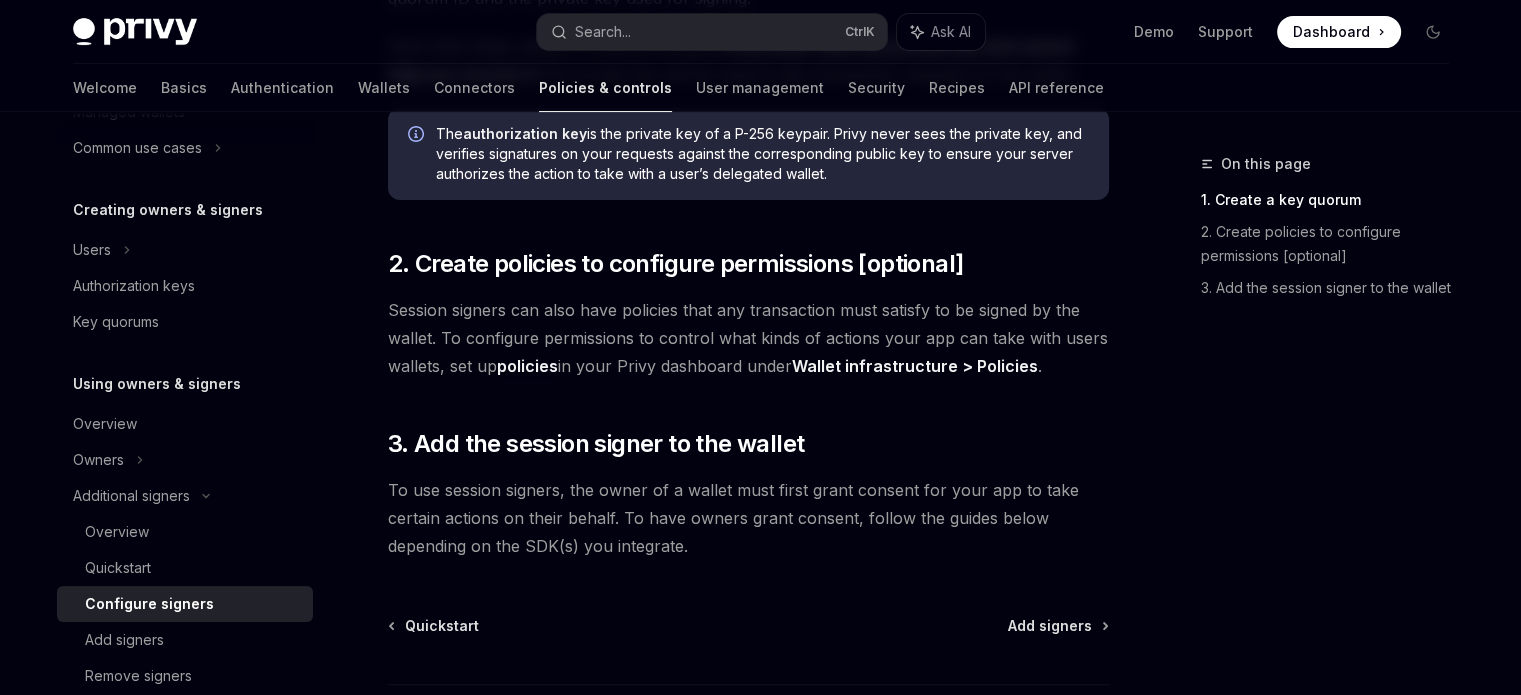 click on "Additional signers Configure signers OpenAI Open in ChatGPT OpenAI Open in ChatGPT Follow the guide below to configure session signers your app can use to transact on user’s embedded wallets.
​ 1. Create a key quorum
Fundamentally, a session signer is a  key quorum  that is authorized to submit transaction request for signature from a user’s wallet.
You can create key quorums in the  Privy Dashboard  or via an  API request ,
To generate a key quorum in the  Dashboard , navigate to the  Wallet infrastructure > Authorization keys  page and click on the  Create new key  button. The modal will show the key quorum ID and the private key used for signing.
Save both these values in a secure location.  Privy never sees this private key and cannot help you recover it.  The private key will be used to sign transaction requests on the wallet.
The  authorization key
​ 2. Create policies to configure permissions [optional]
policies  in your Privy dashboard under  Wallet infrastructure > Policies ." at bounding box center [561, 204] 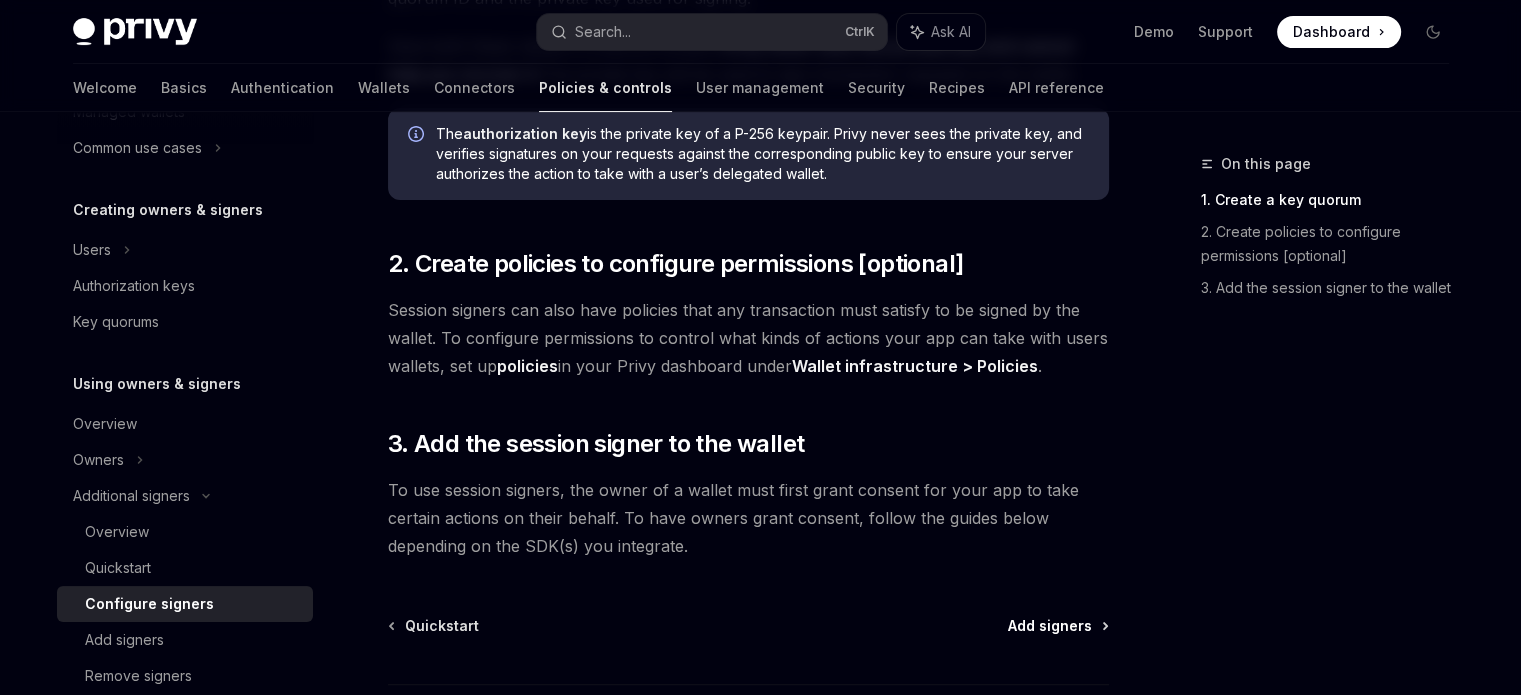 click on "Add signers" at bounding box center (1050, 626) 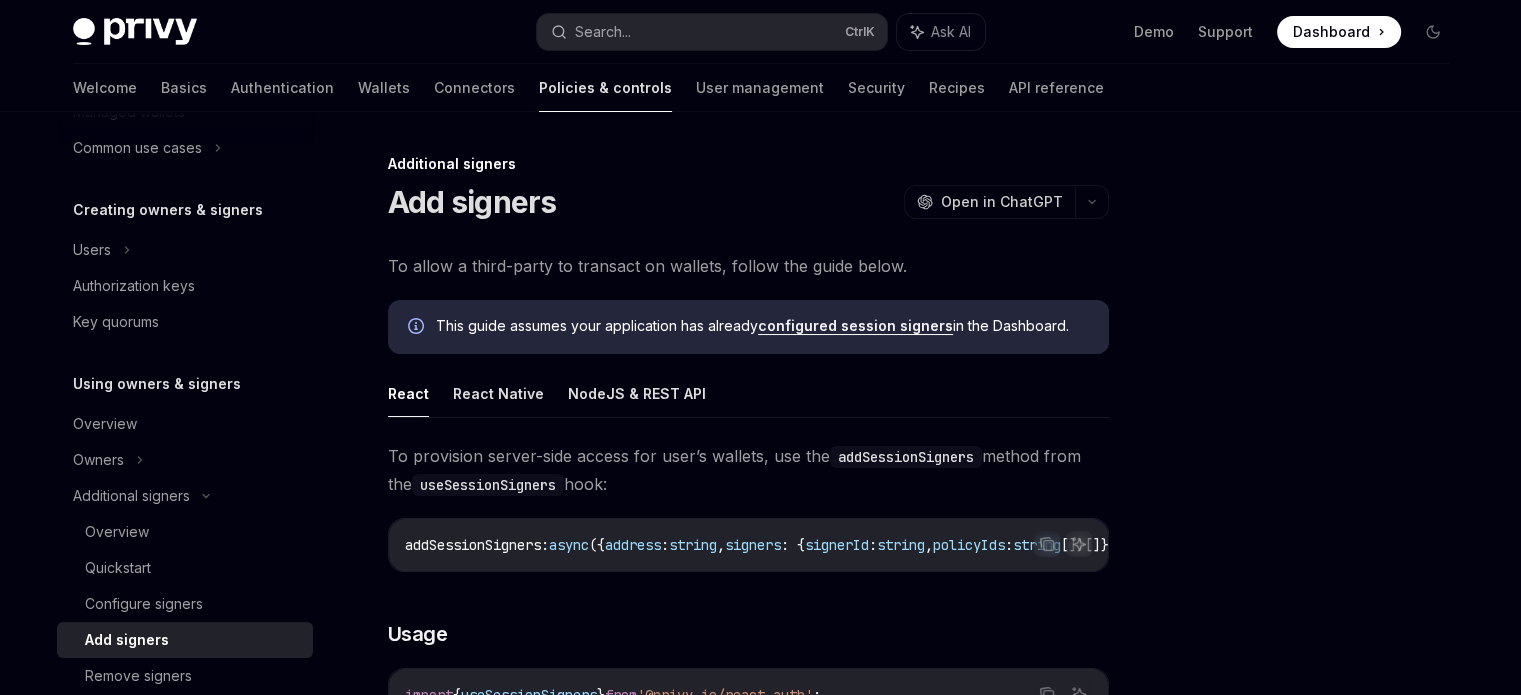 scroll, scrollTop: 200, scrollLeft: 0, axis: vertical 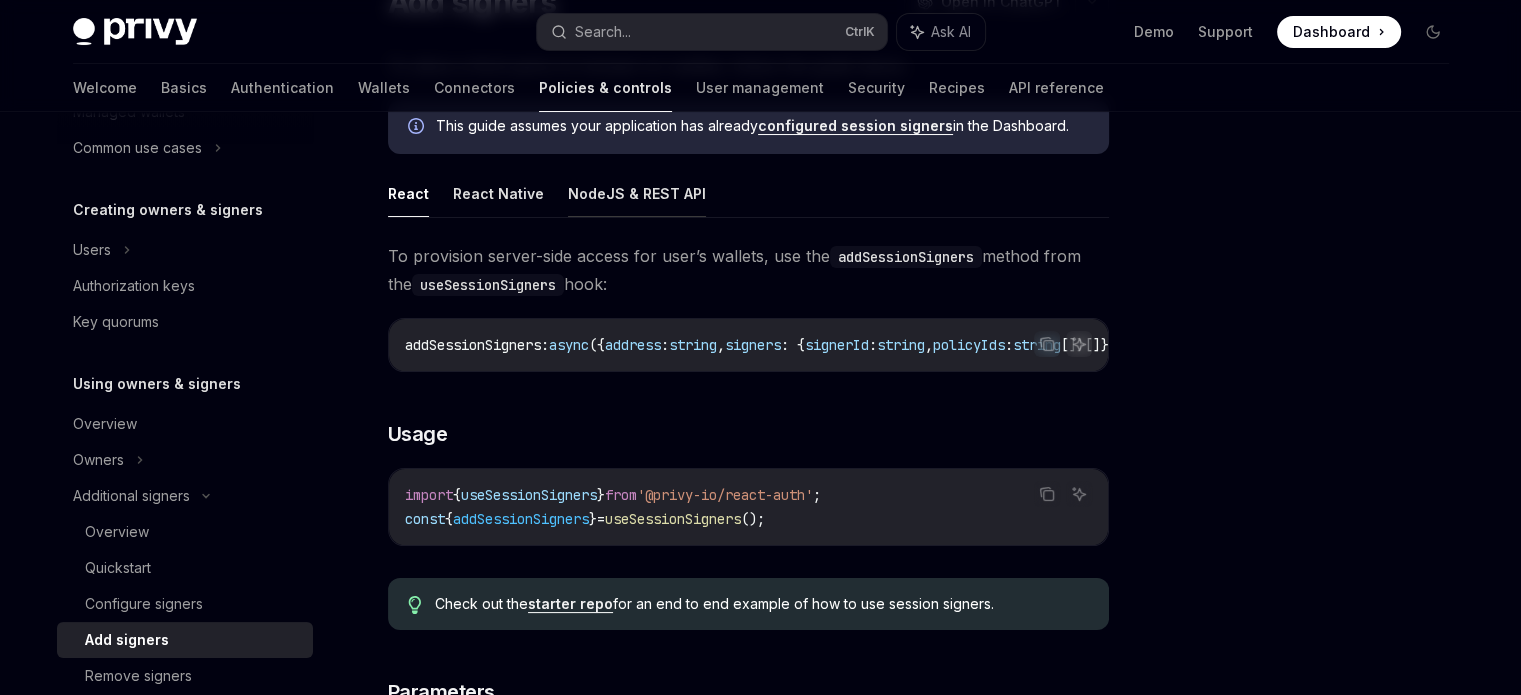 click on "NodeJS & REST API" at bounding box center (637, 193) 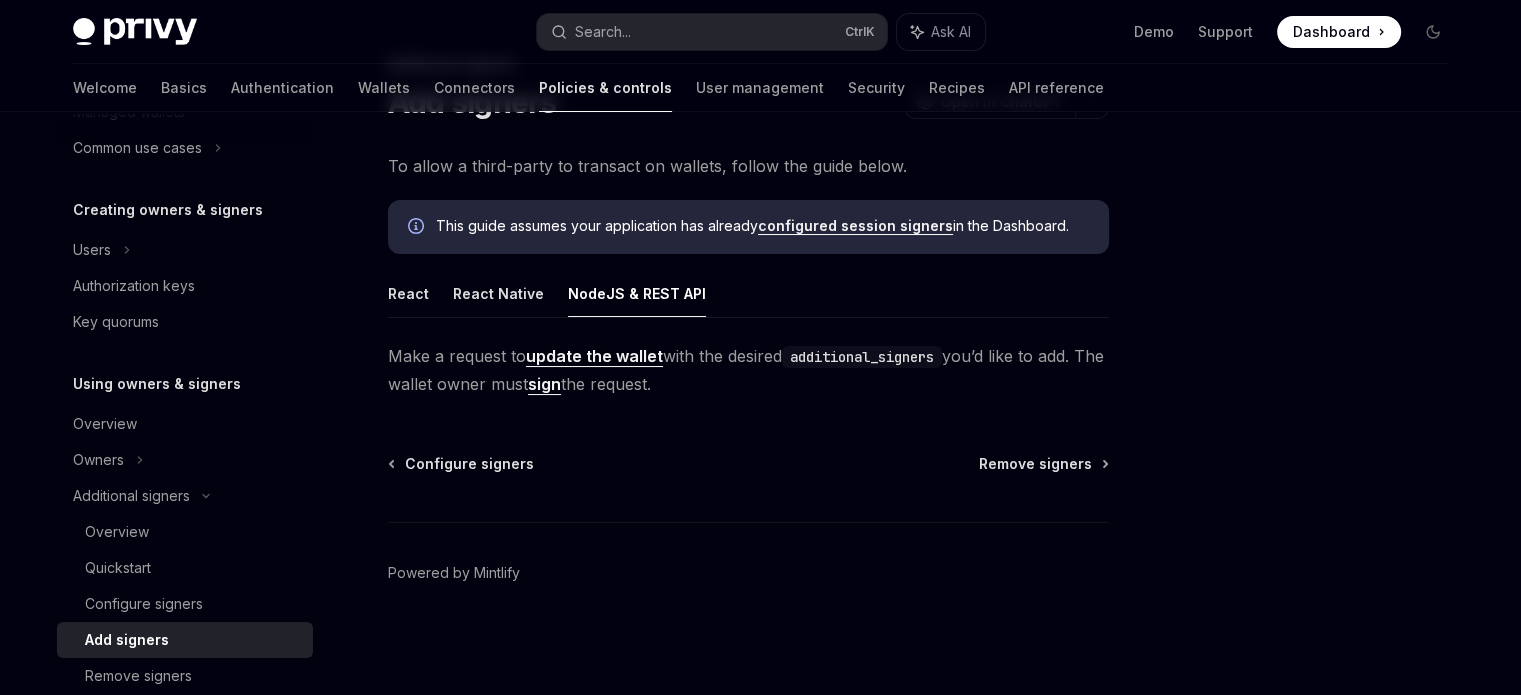 scroll, scrollTop: 99, scrollLeft: 0, axis: vertical 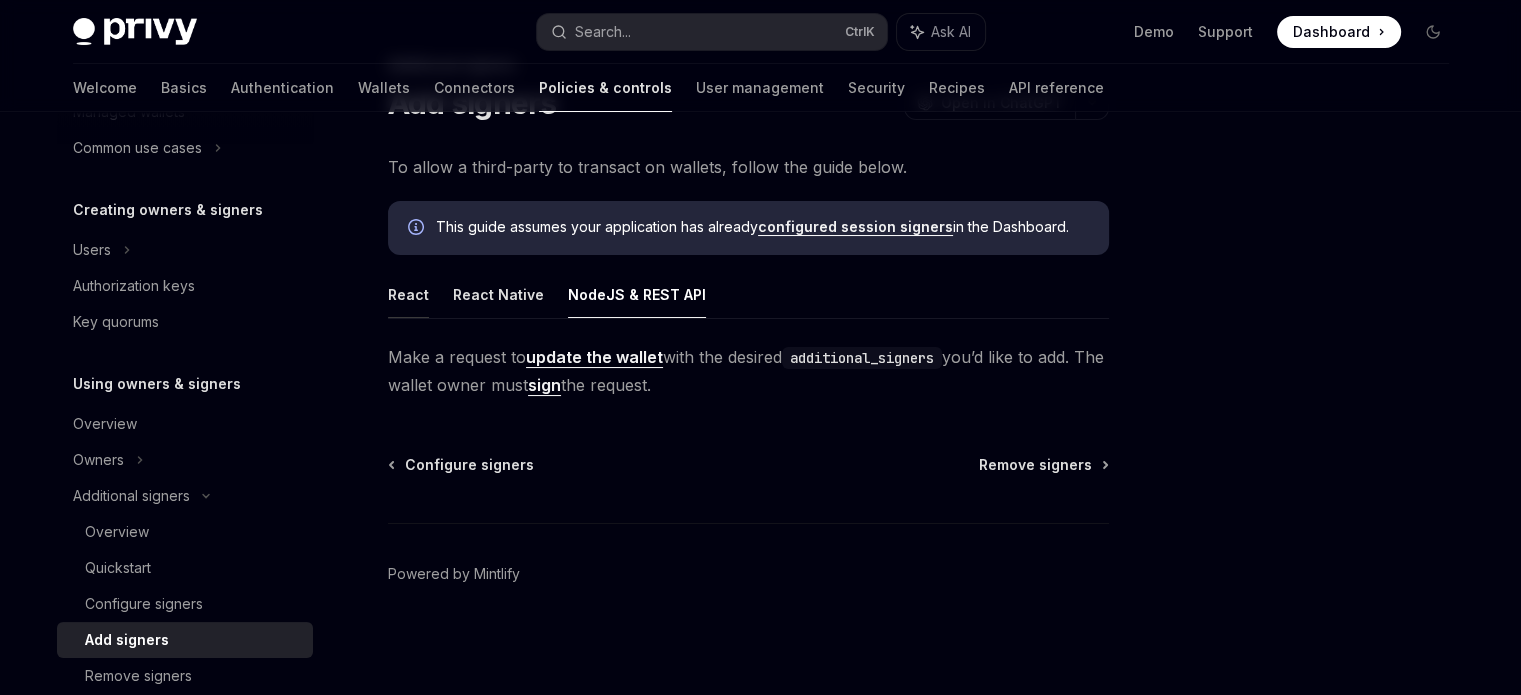 click on "React" at bounding box center [408, 294] 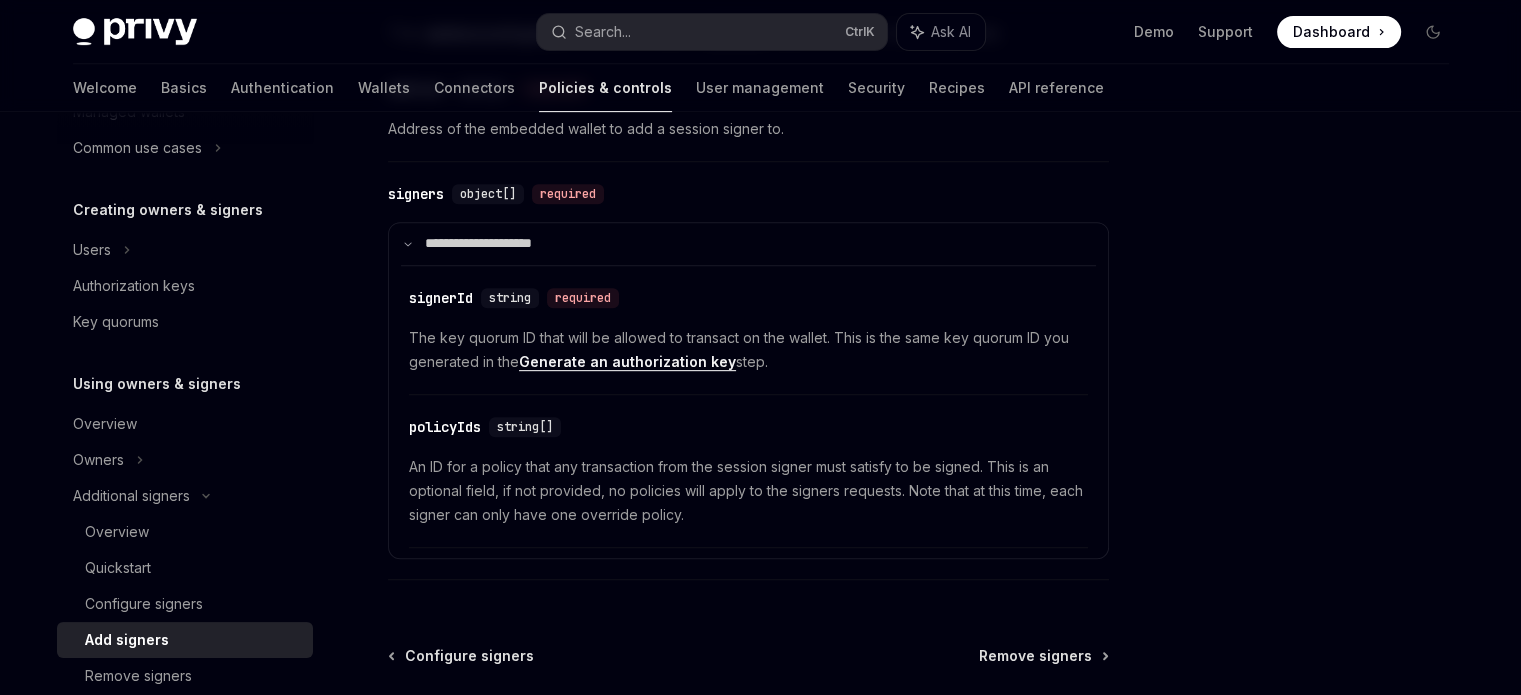 scroll, scrollTop: 1095, scrollLeft: 0, axis: vertical 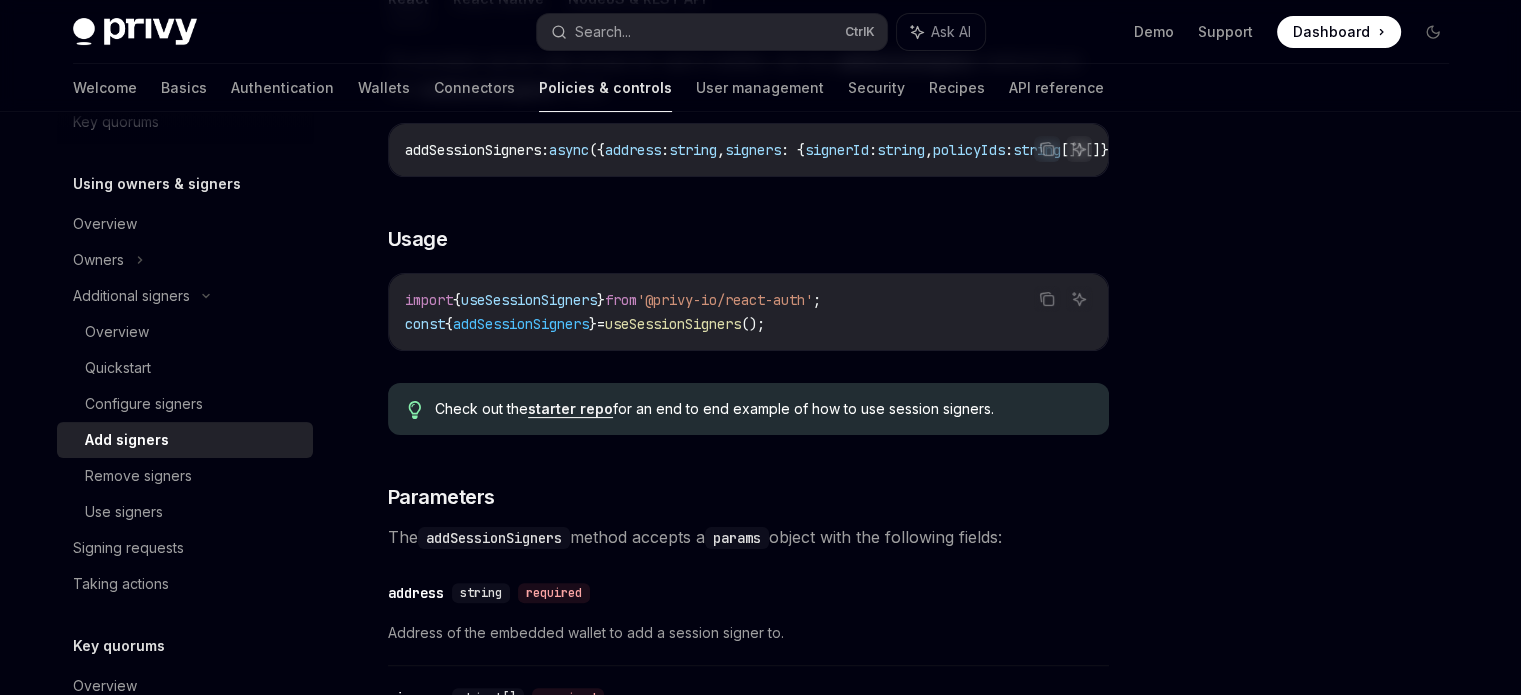 click on "starter repo" at bounding box center [570, 409] 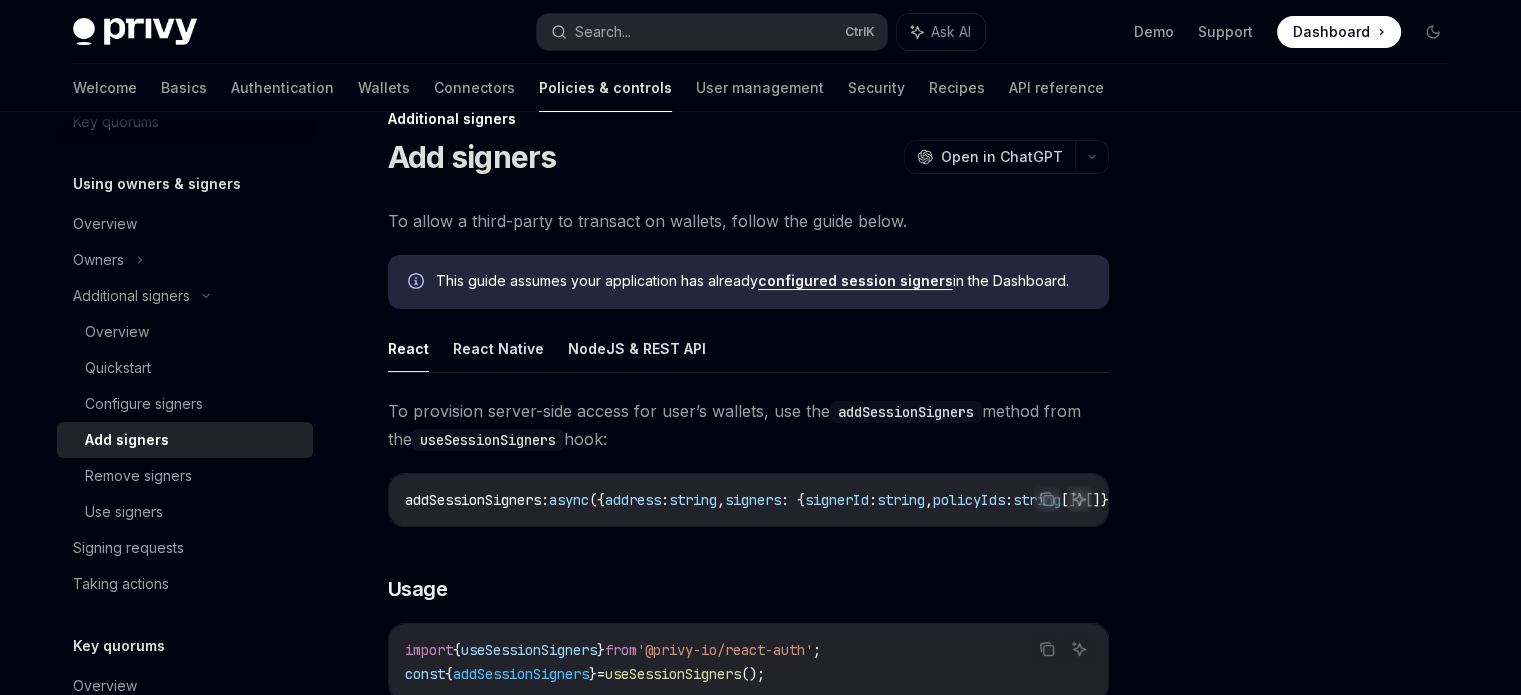 scroll, scrollTop: 0, scrollLeft: 0, axis: both 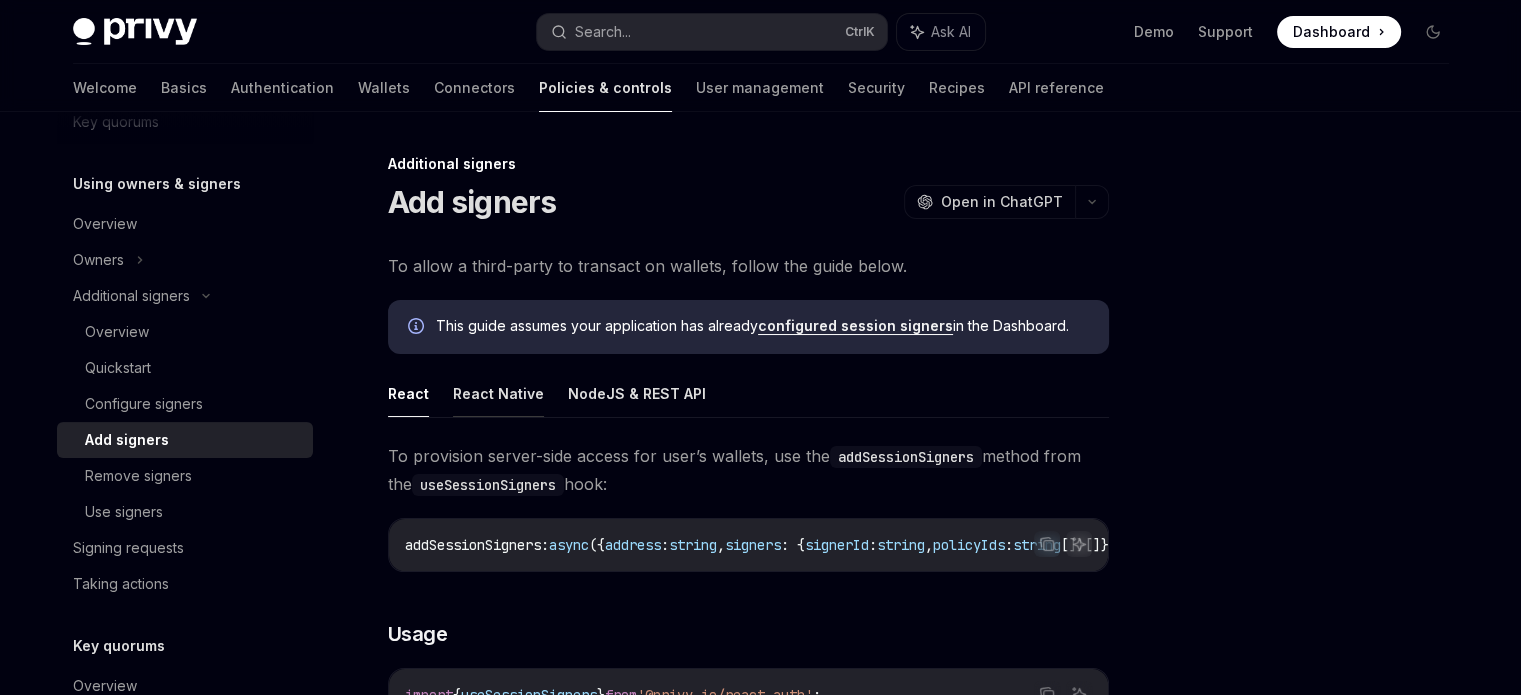 click on "React Native" at bounding box center (498, 393) 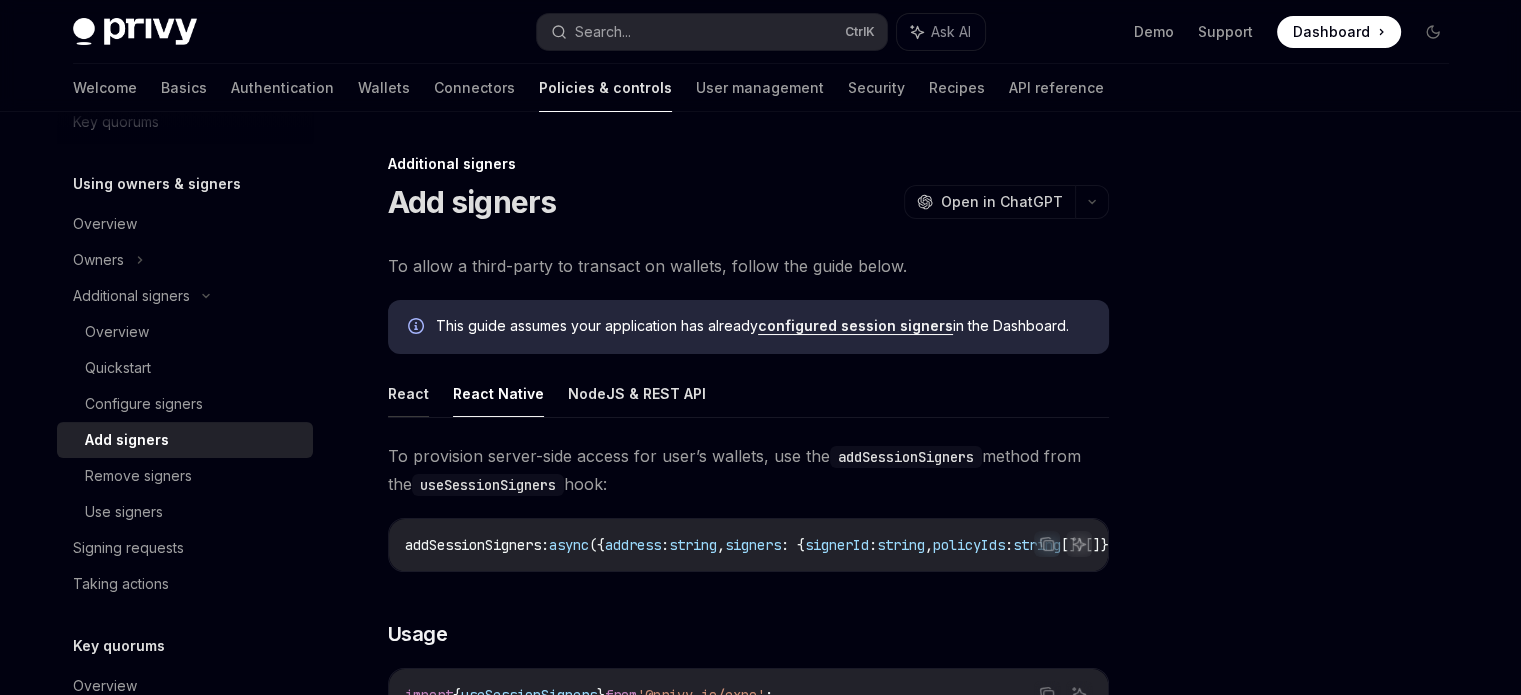 click on "React" at bounding box center [408, 393] 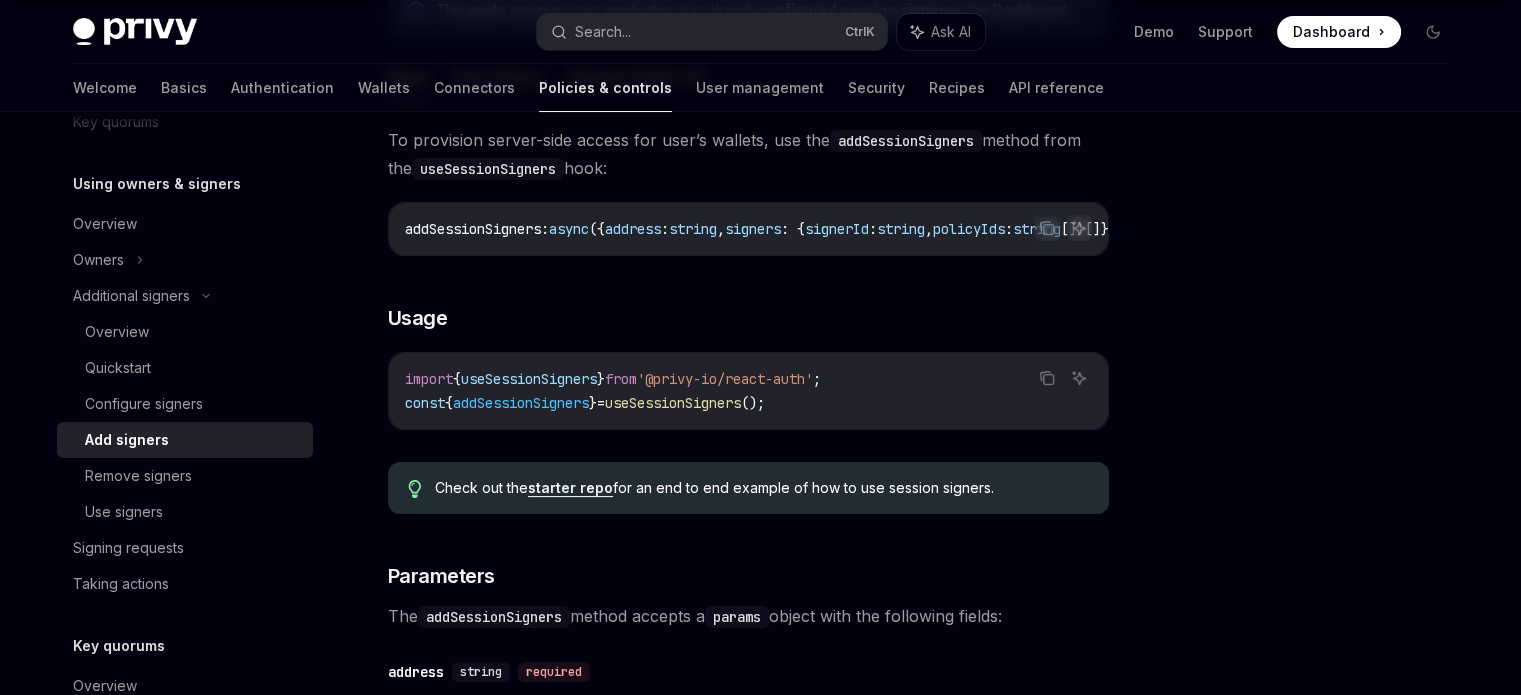 scroll, scrollTop: 500, scrollLeft: 0, axis: vertical 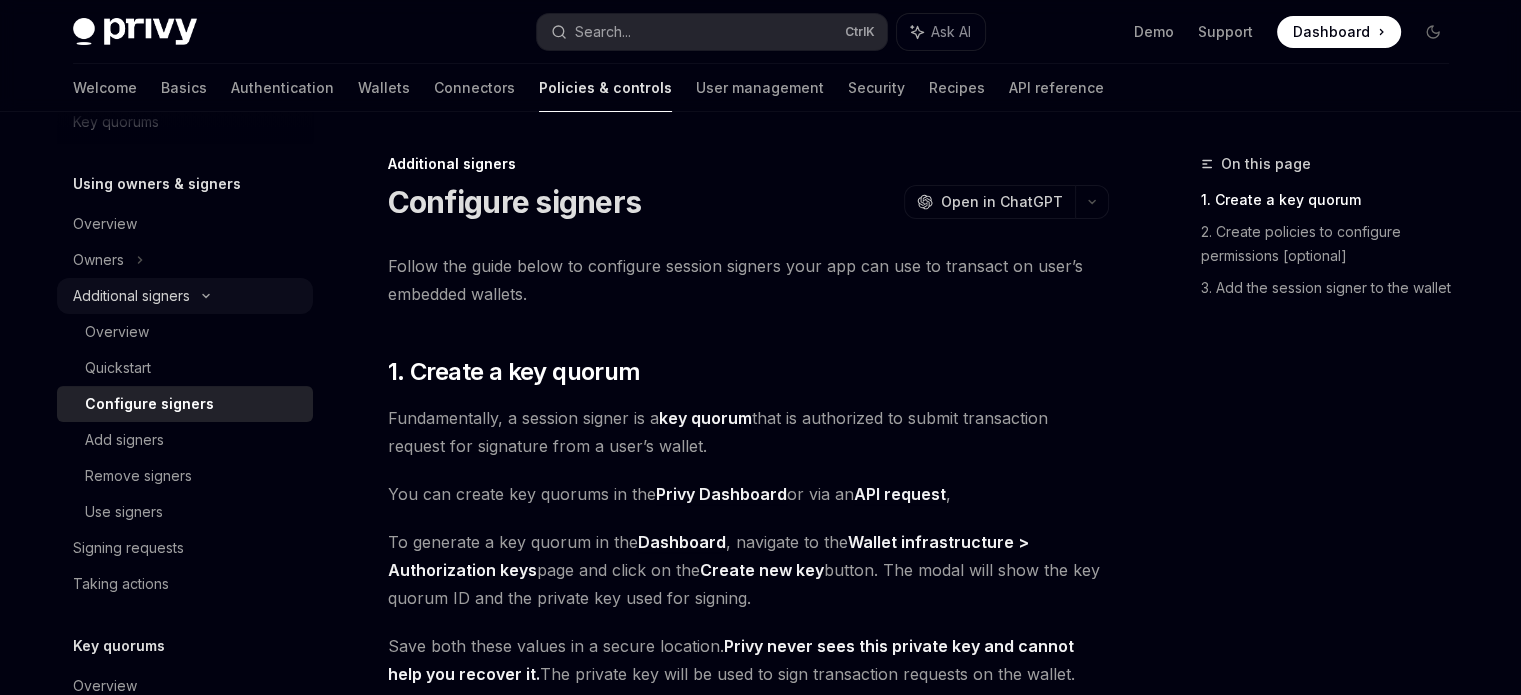 click 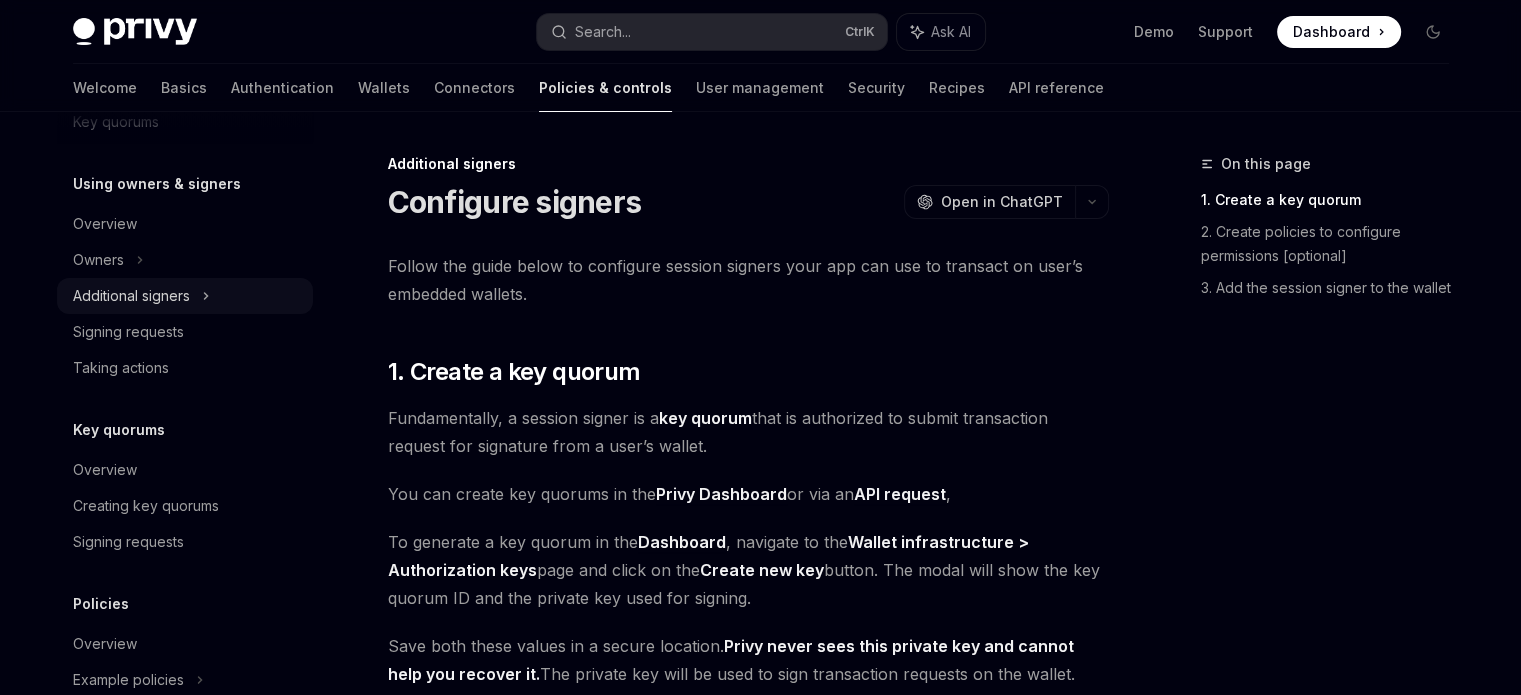 click 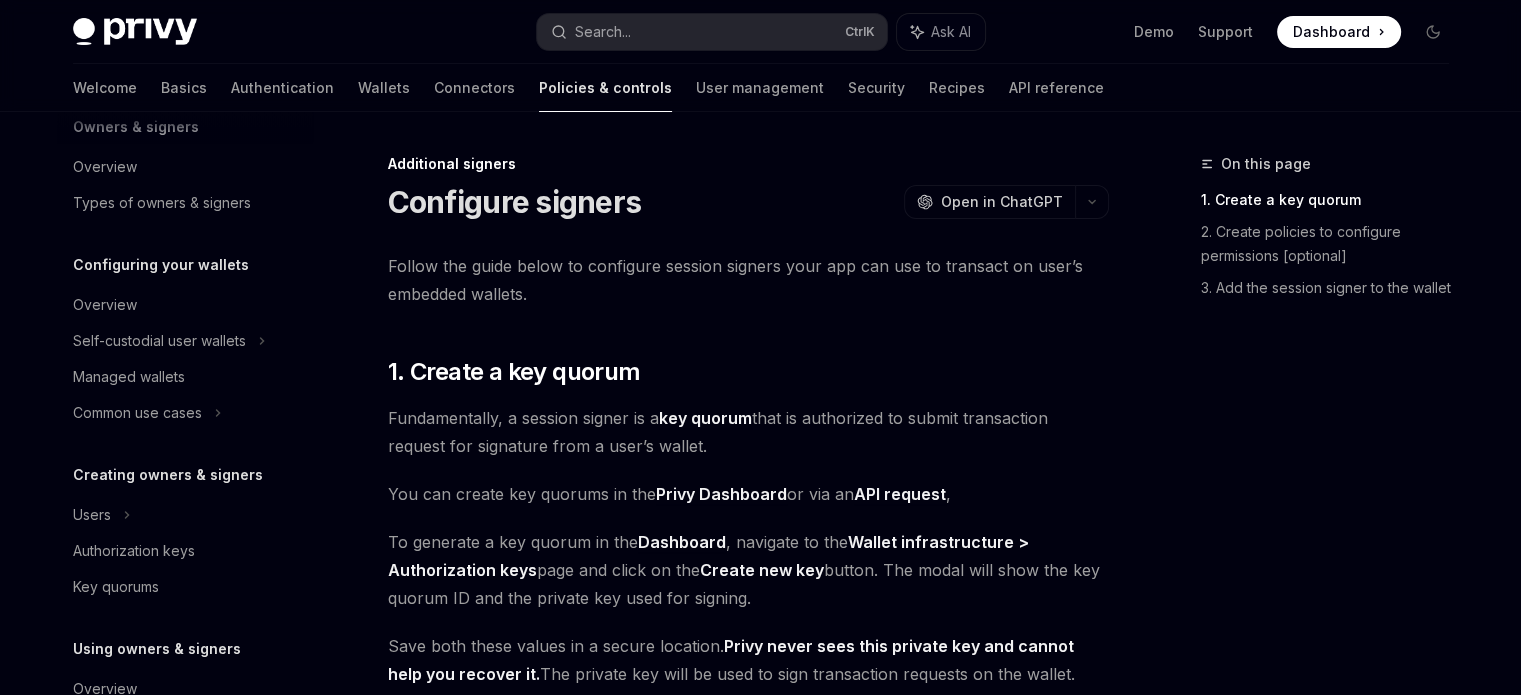 scroll, scrollTop: 62, scrollLeft: 0, axis: vertical 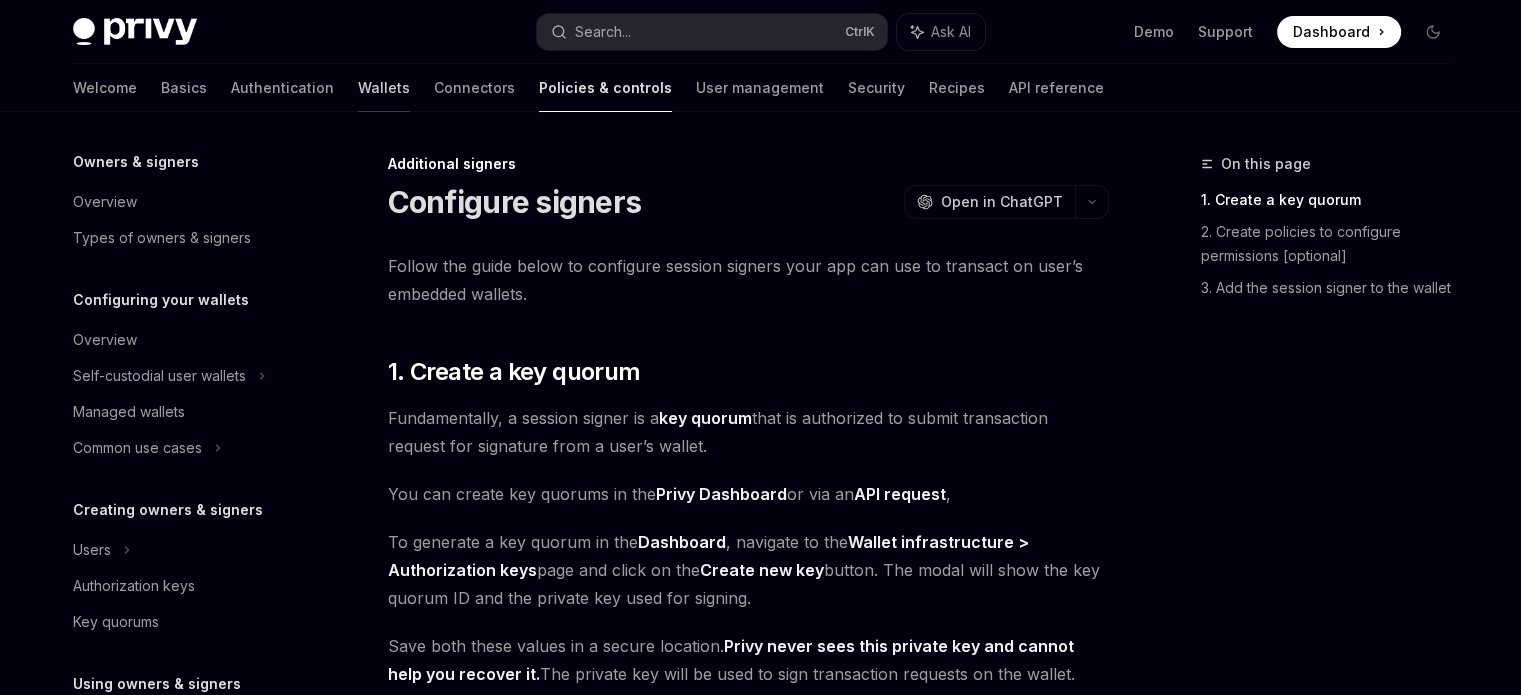click on "Wallets" at bounding box center (384, 88) 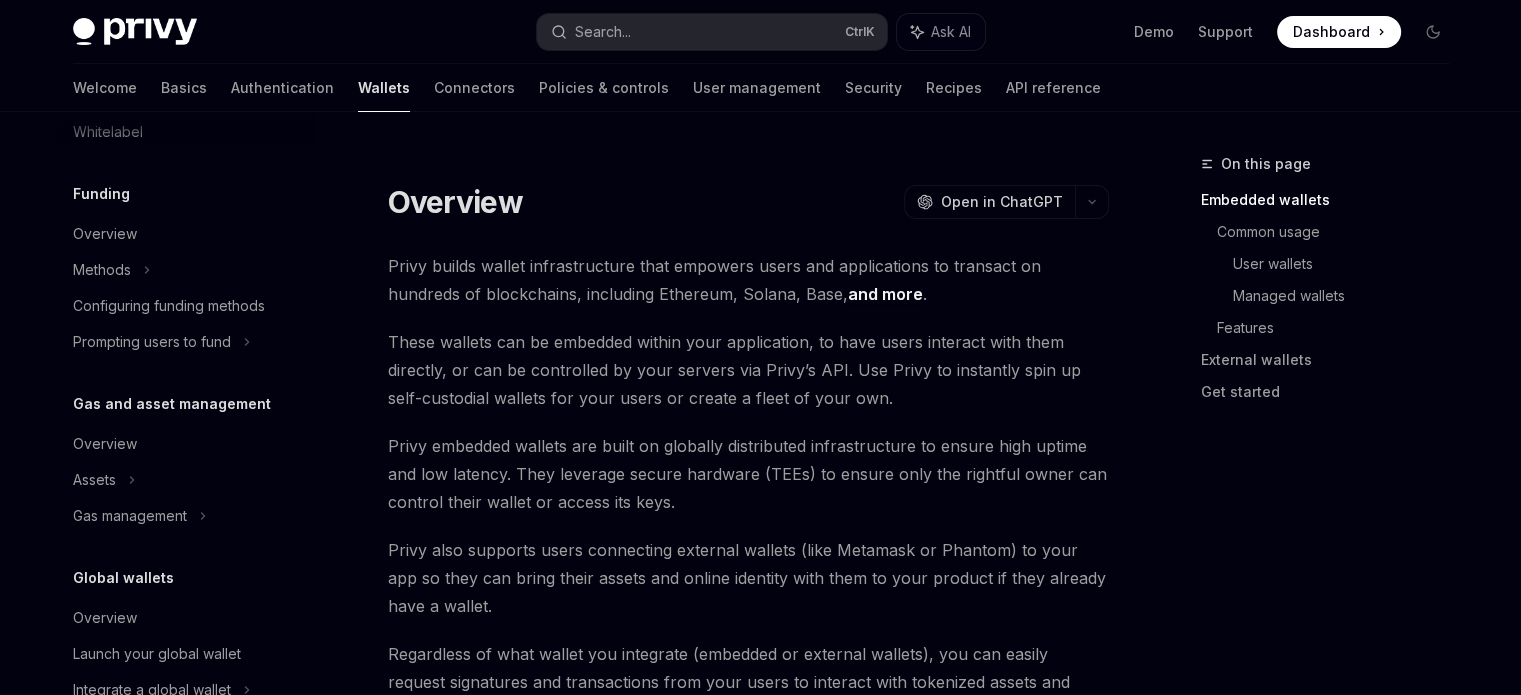 scroll, scrollTop: 776, scrollLeft: 0, axis: vertical 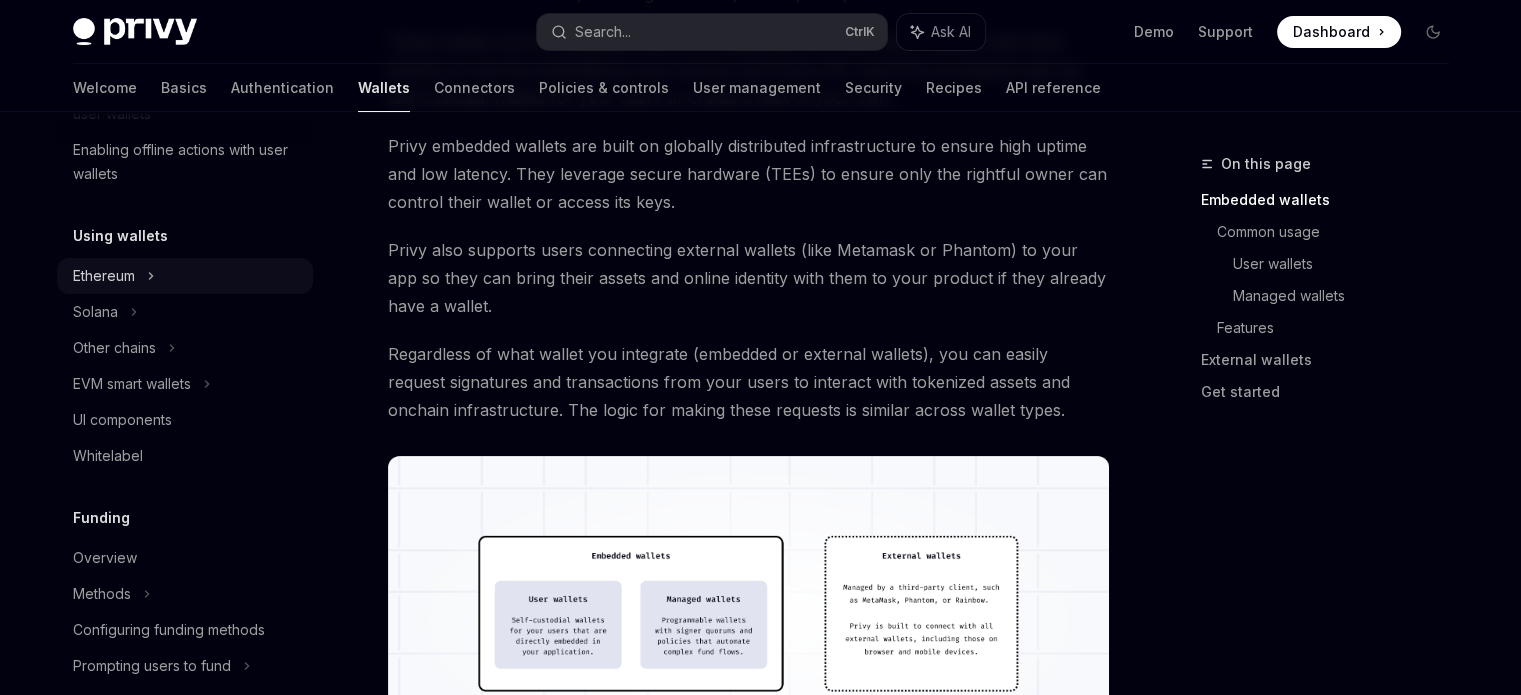 click on "Ethereum" at bounding box center (185, -90) 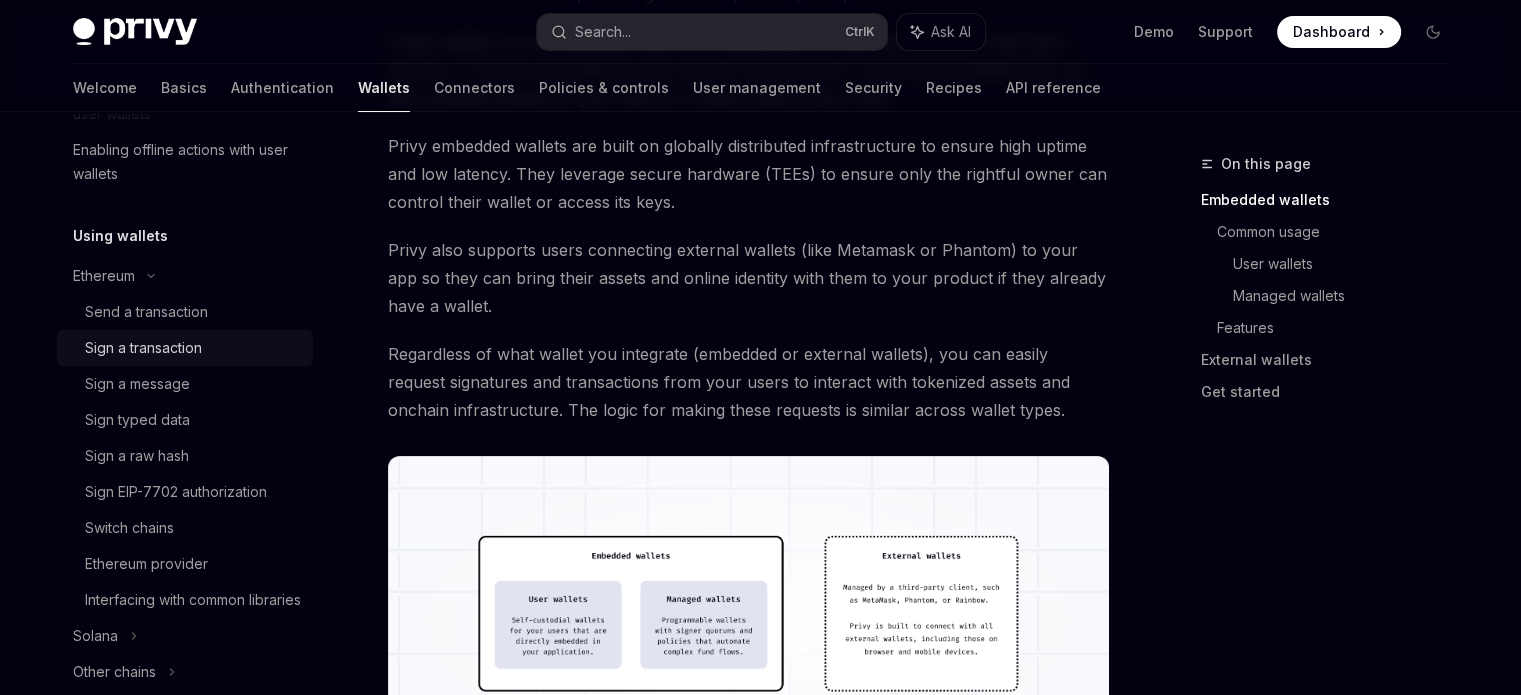 scroll, scrollTop: 0, scrollLeft: 0, axis: both 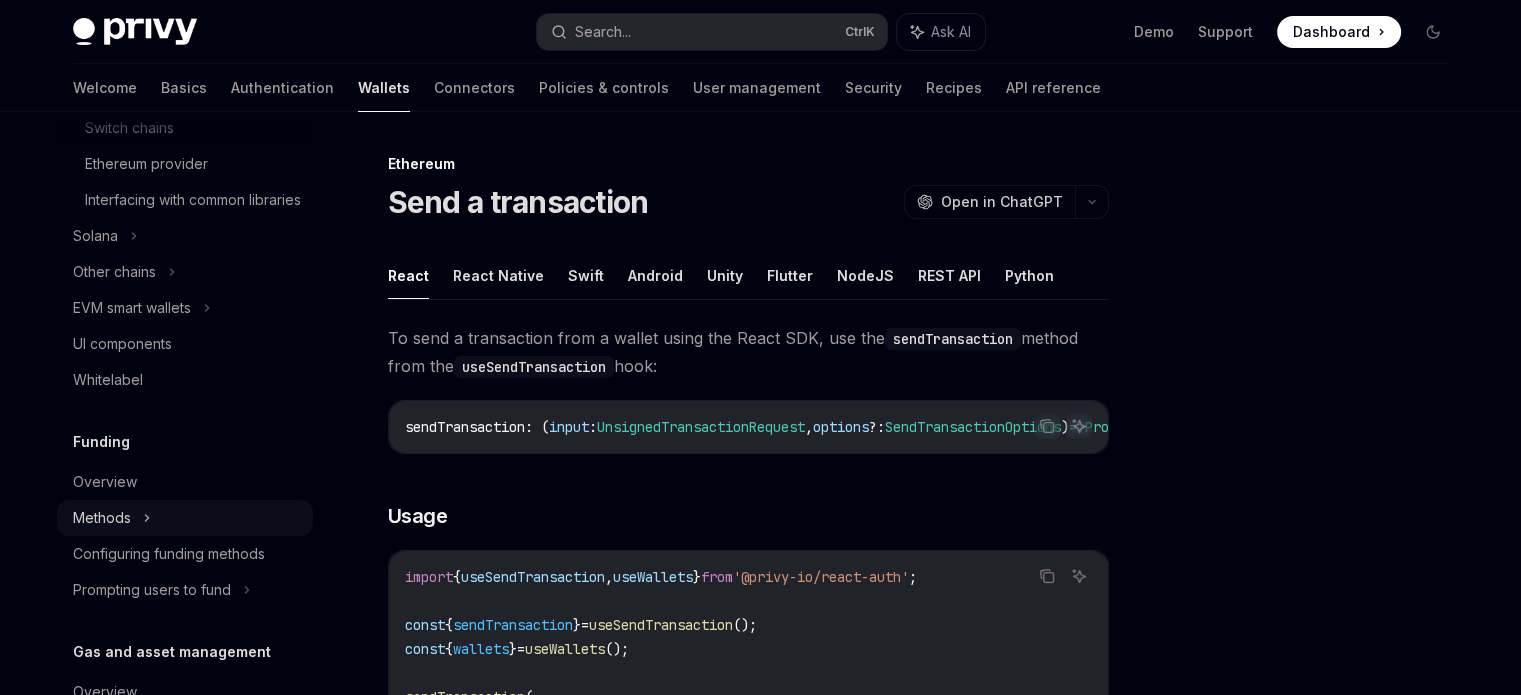 click on "Methods" at bounding box center [185, -454] 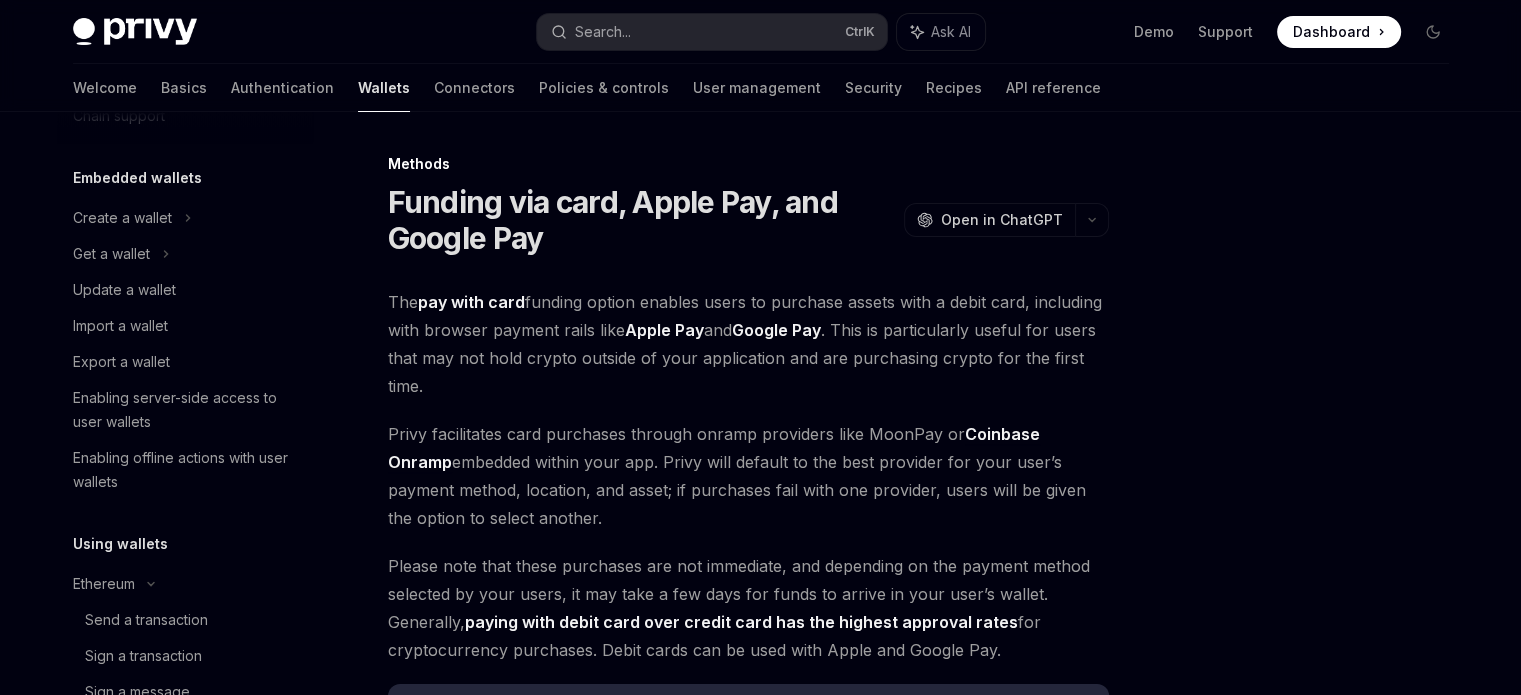 scroll, scrollTop: 0, scrollLeft: 0, axis: both 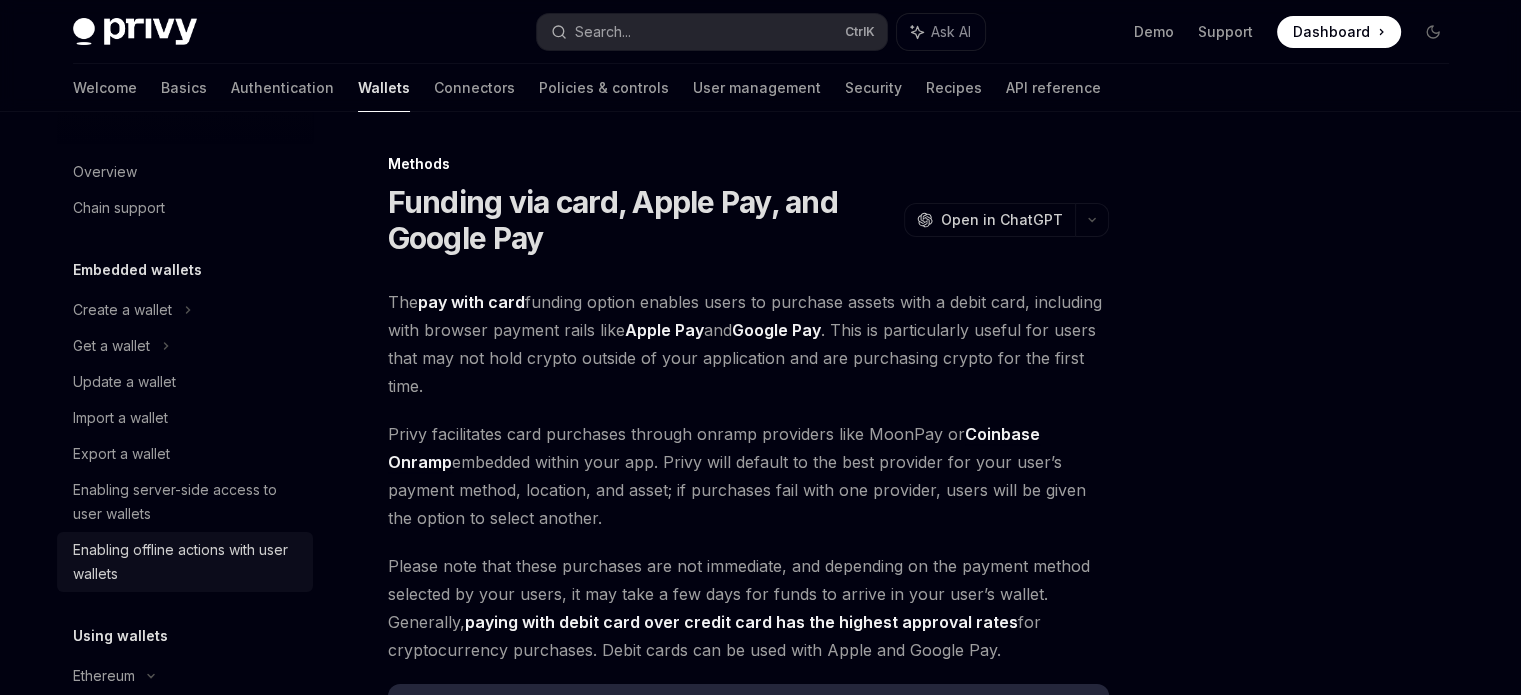 click on "Enabling offline actions with user wallets" at bounding box center (187, 562) 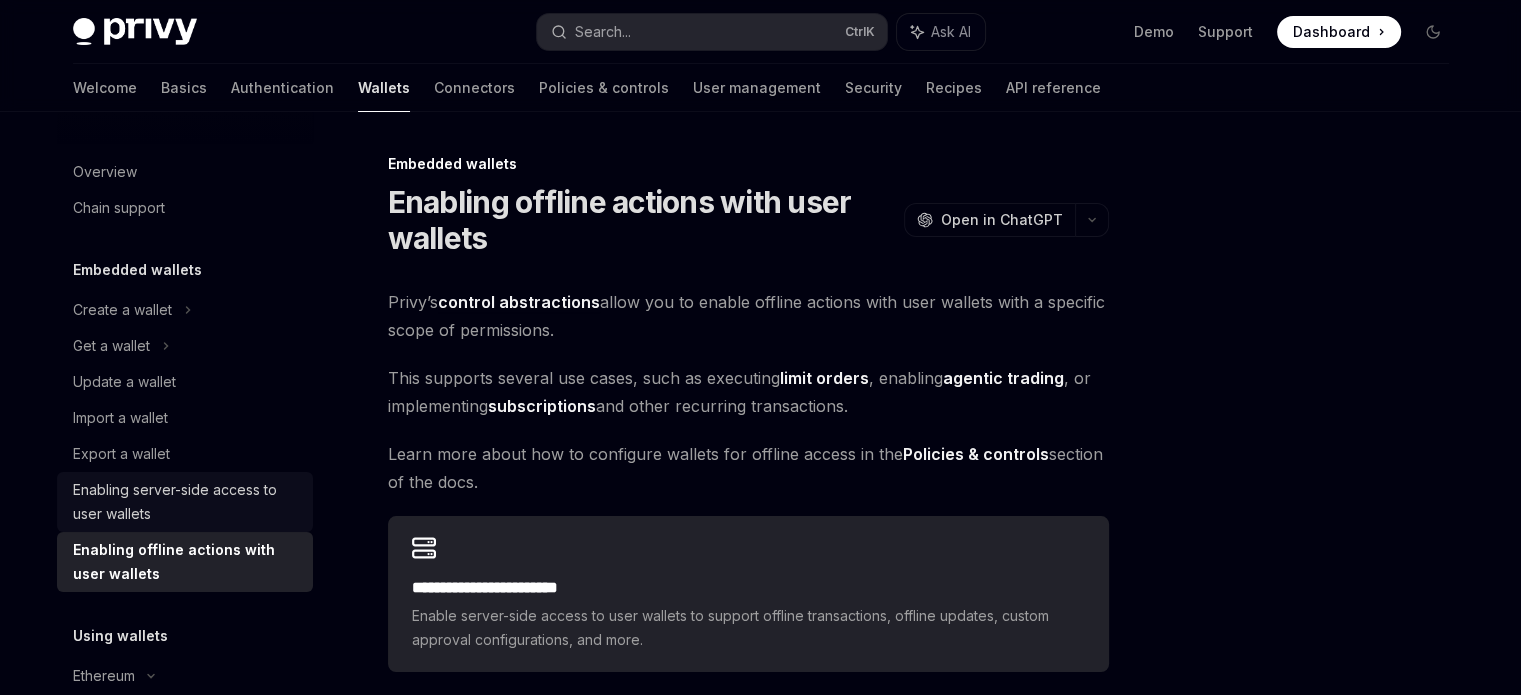 click on "Enabling server-side access to user wallets" at bounding box center (187, 502) 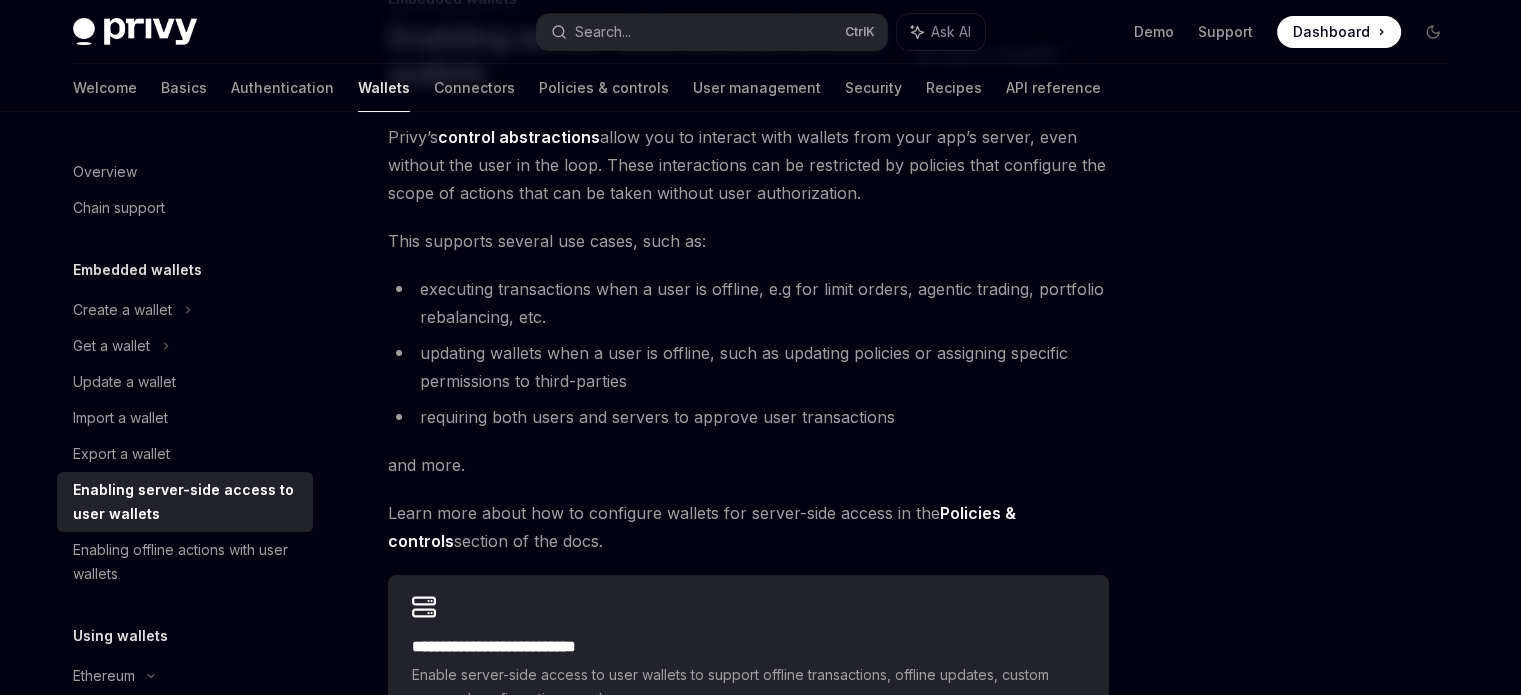 scroll, scrollTop: 300, scrollLeft: 0, axis: vertical 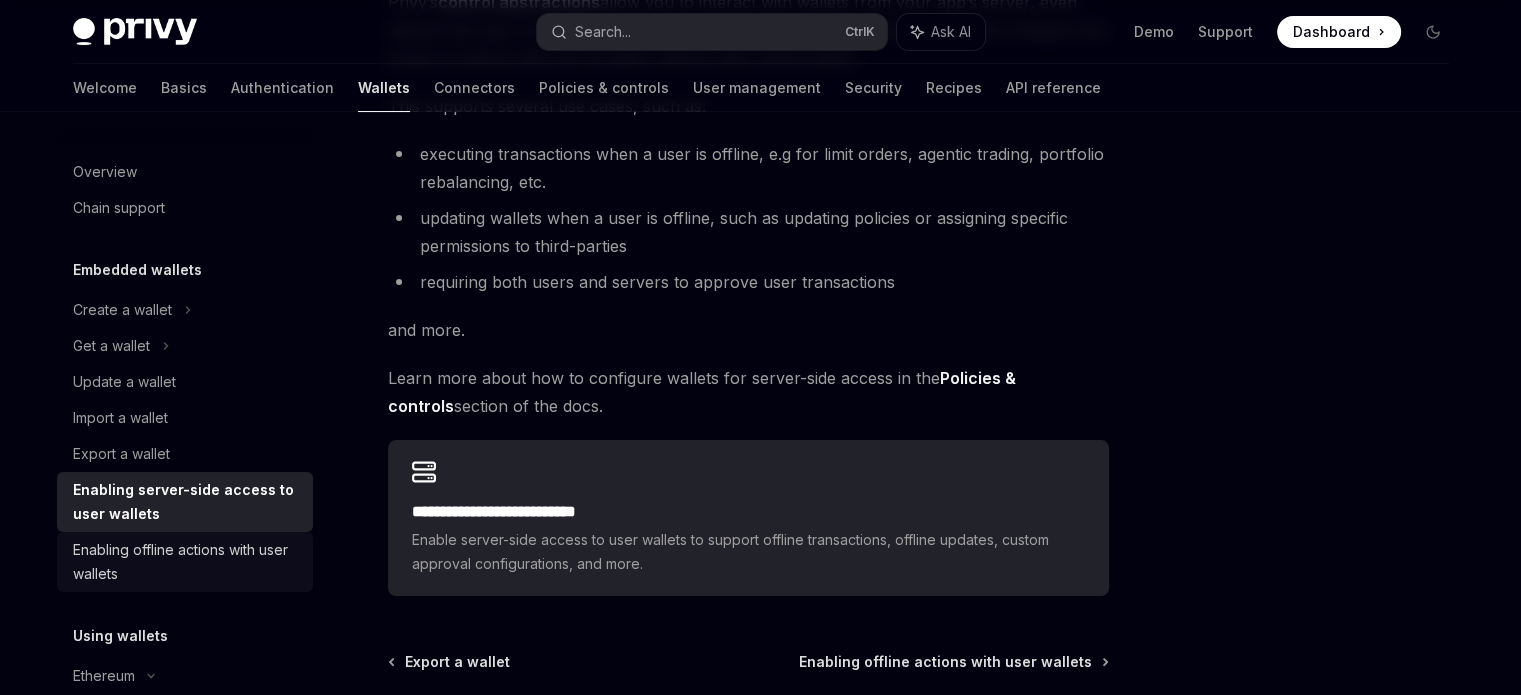 click on "Enabling offline actions with user wallets" at bounding box center [187, 562] 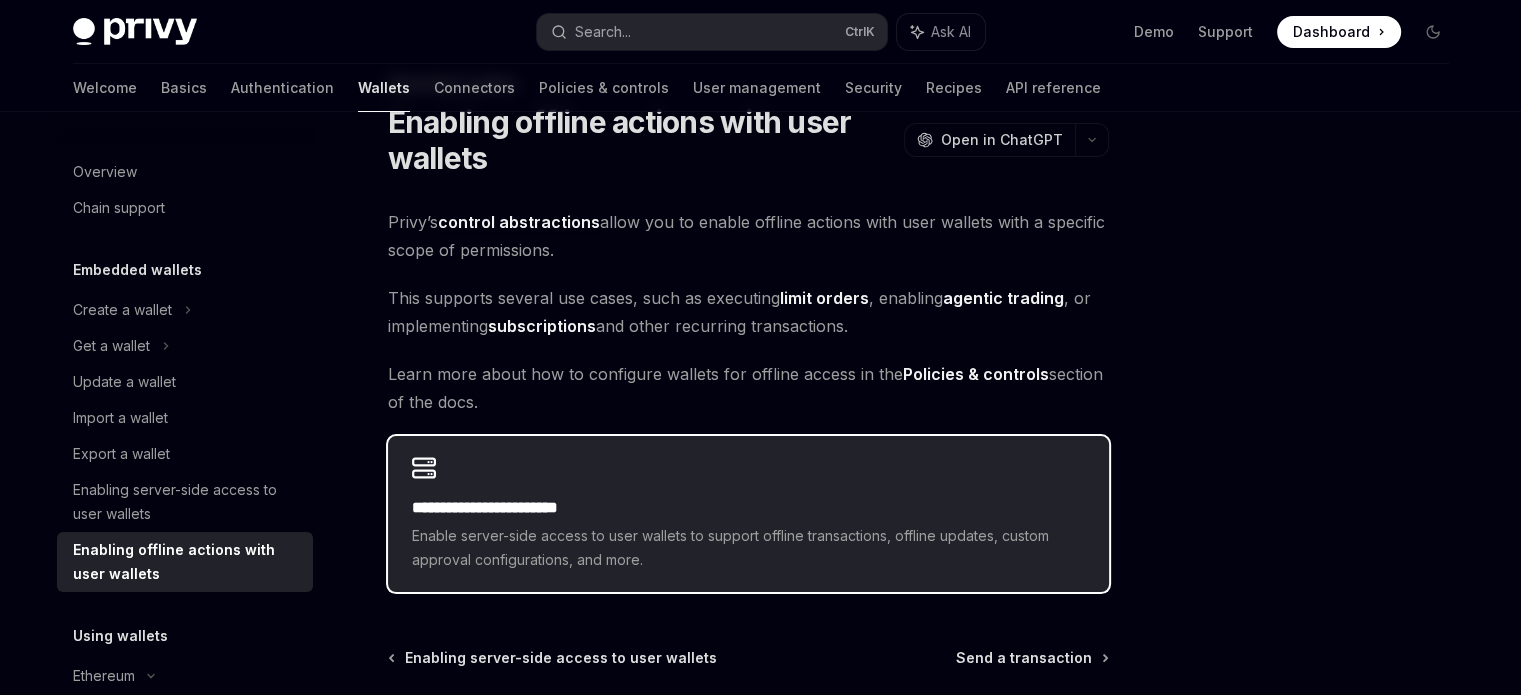 scroll, scrollTop: 200, scrollLeft: 0, axis: vertical 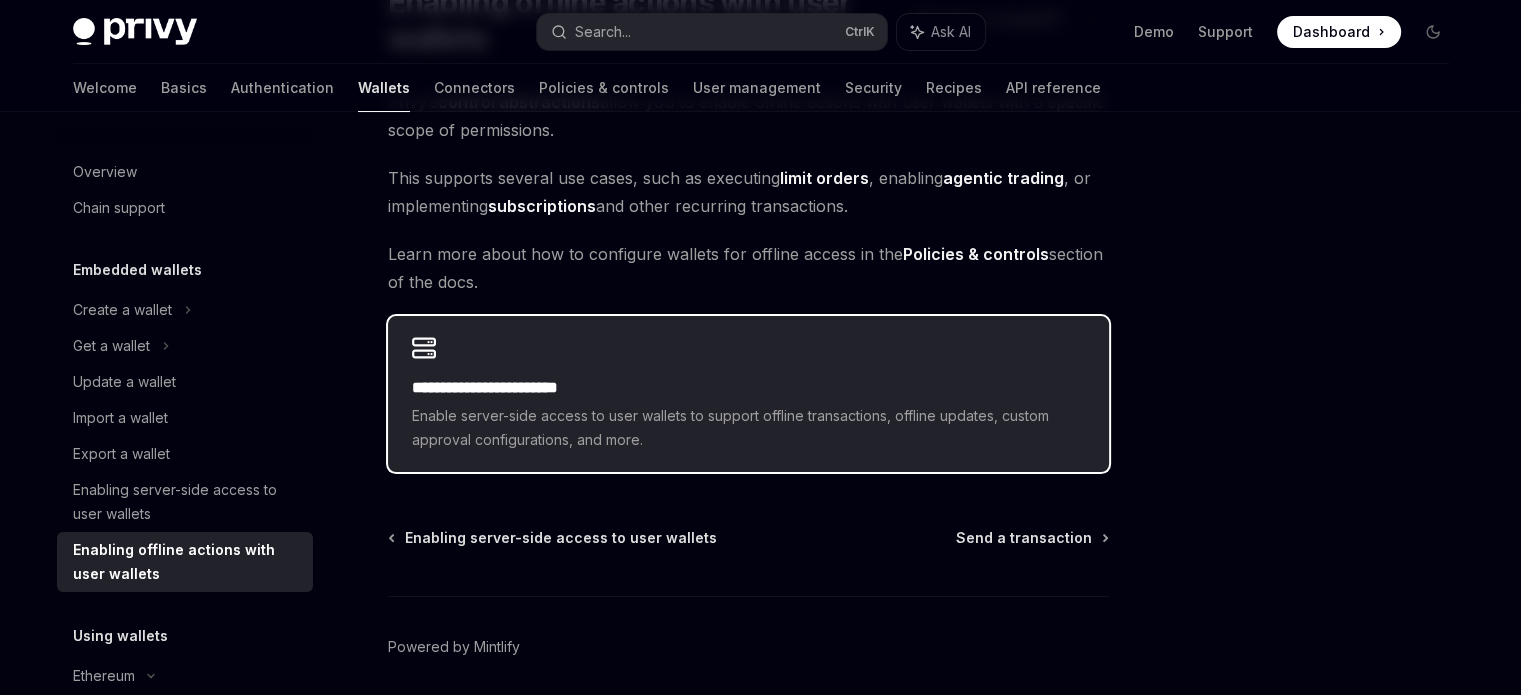 click on "**********" at bounding box center (748, 394) 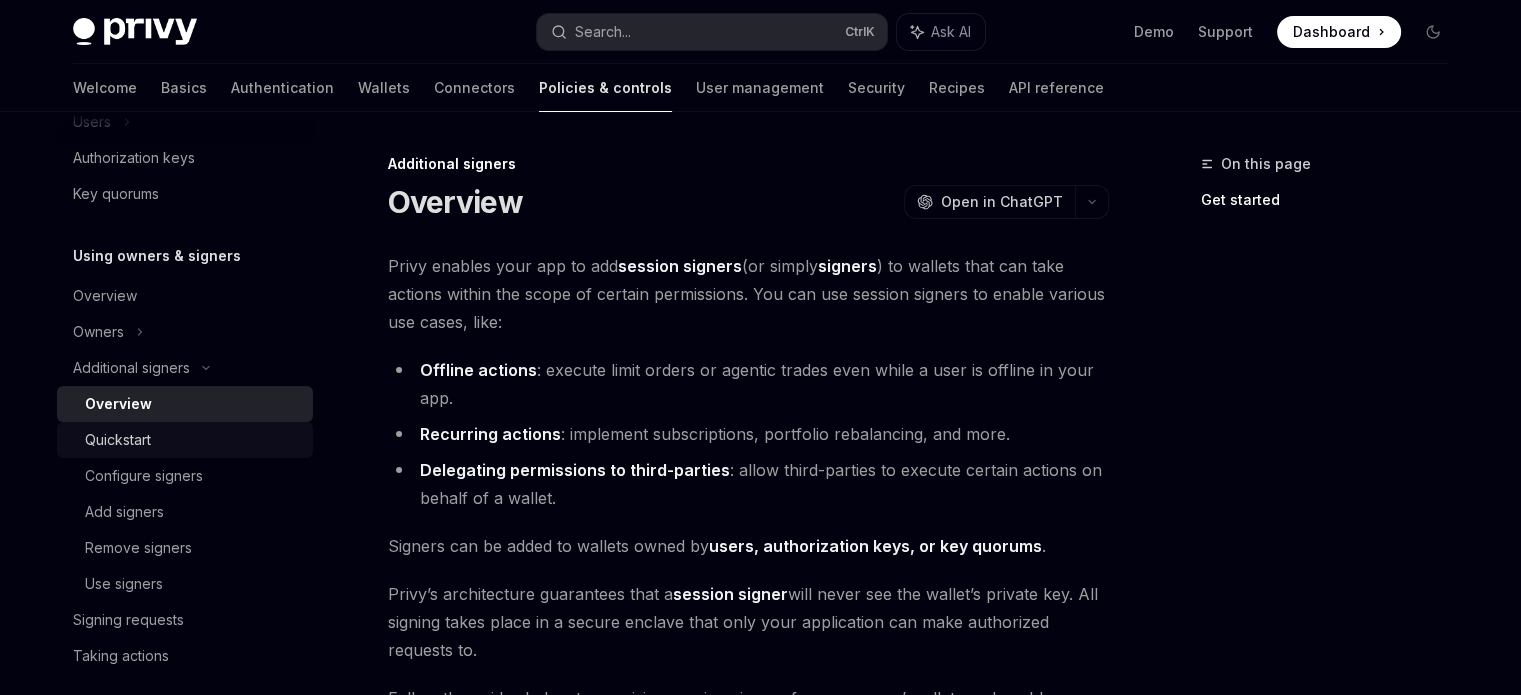 click on "Quickstart" at bounding box center (193, 440) 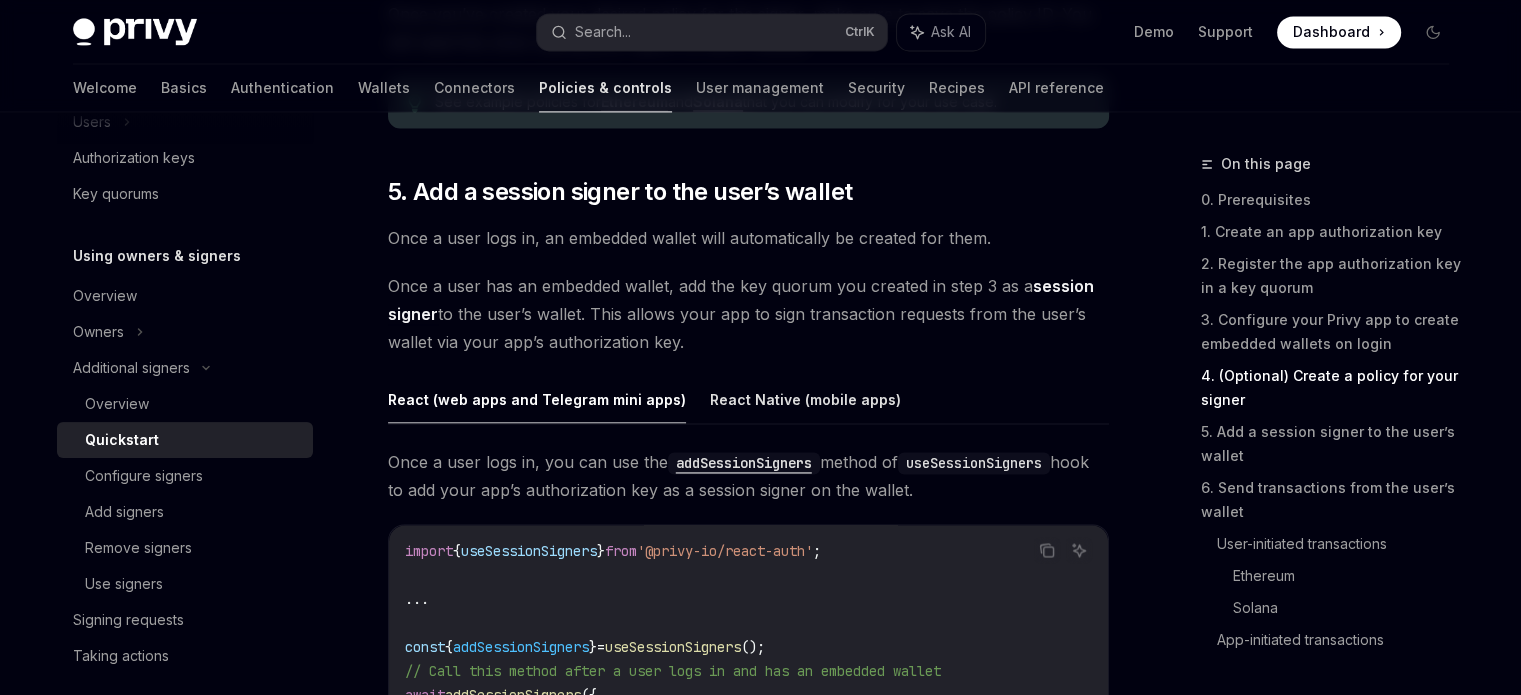 scroll, scrollTop: 3100, scrollLeft: 0, axis: vertical 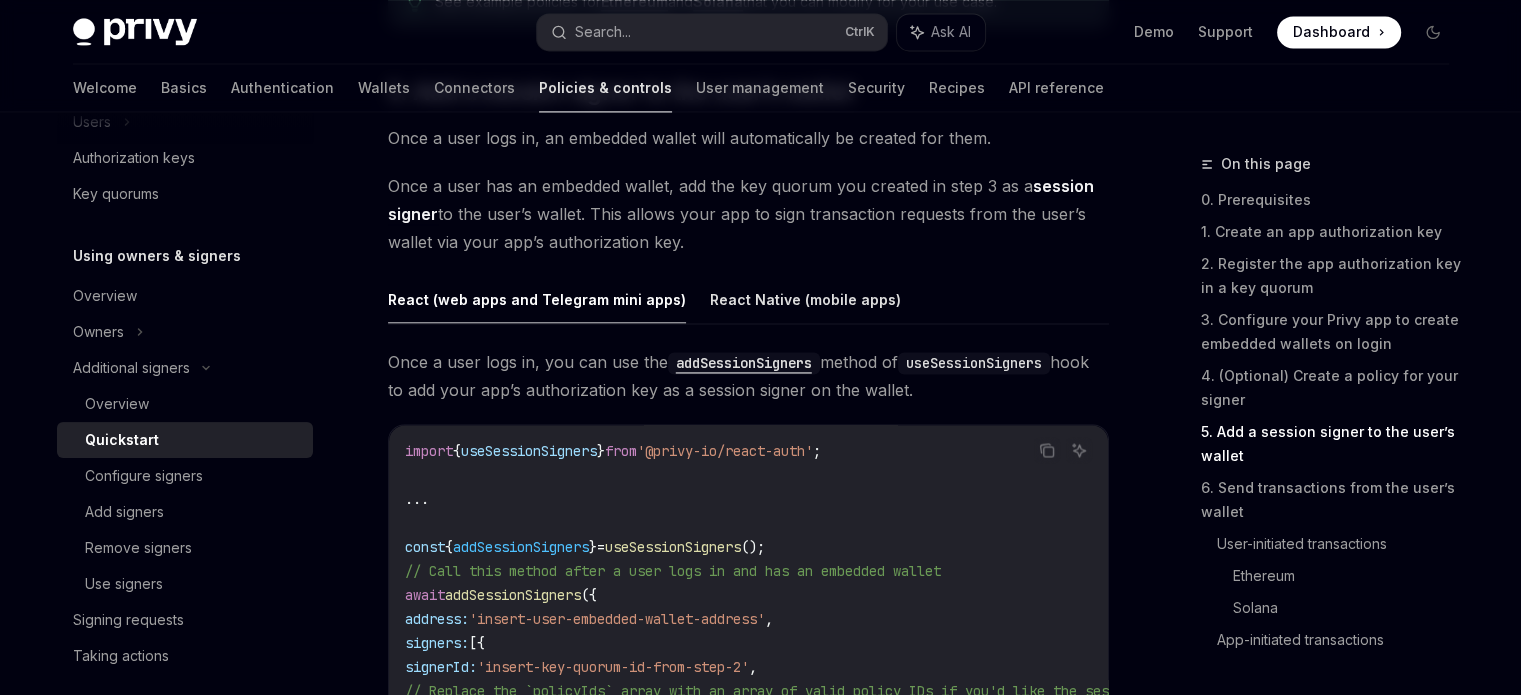 drag, startPoint x: 476, startPoint y: 355, endPoint x: 976, endPoint y: 396, distance: 501.6782 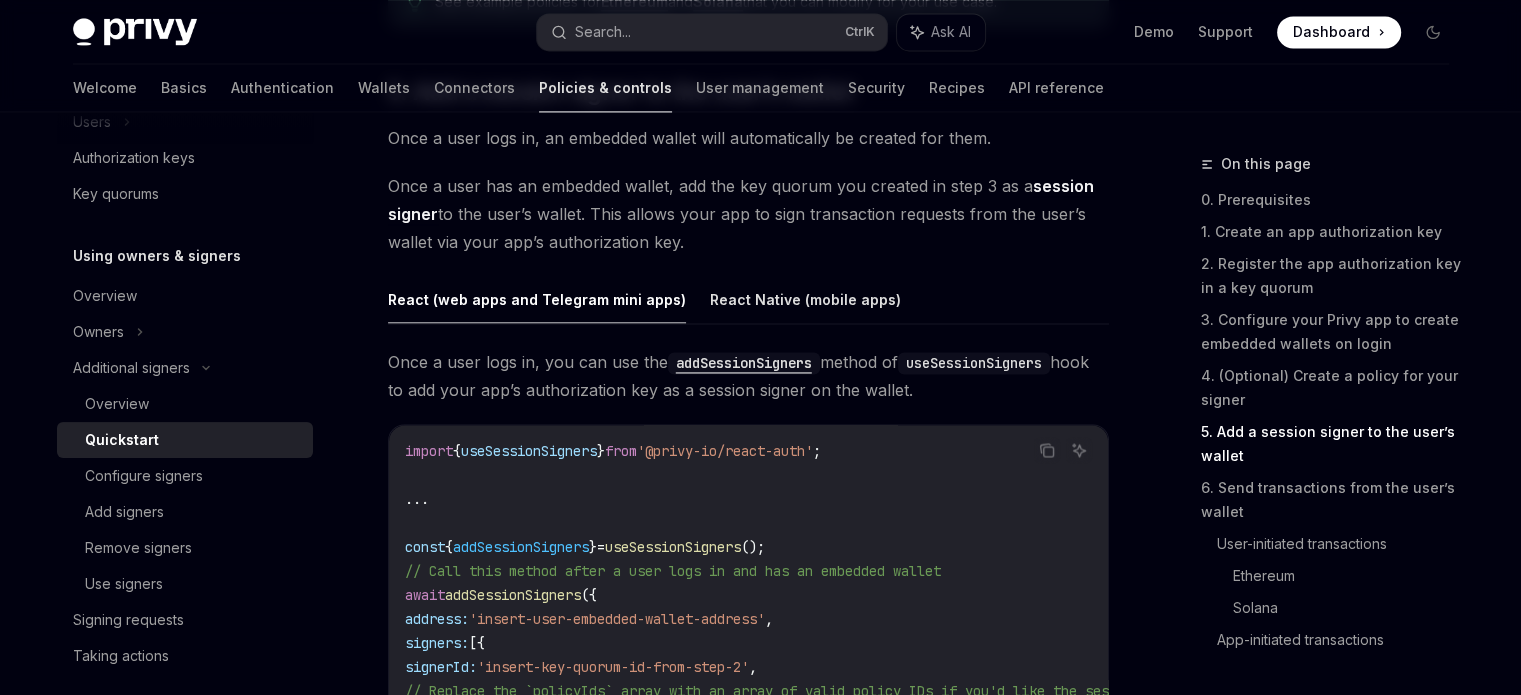 click on "Once a user logs in, you can use the  addSessionSigners  method of  useSessionSigners  hook to add your app’s authorization key as a session signer on the wallet." at bounding box center (748, 376) 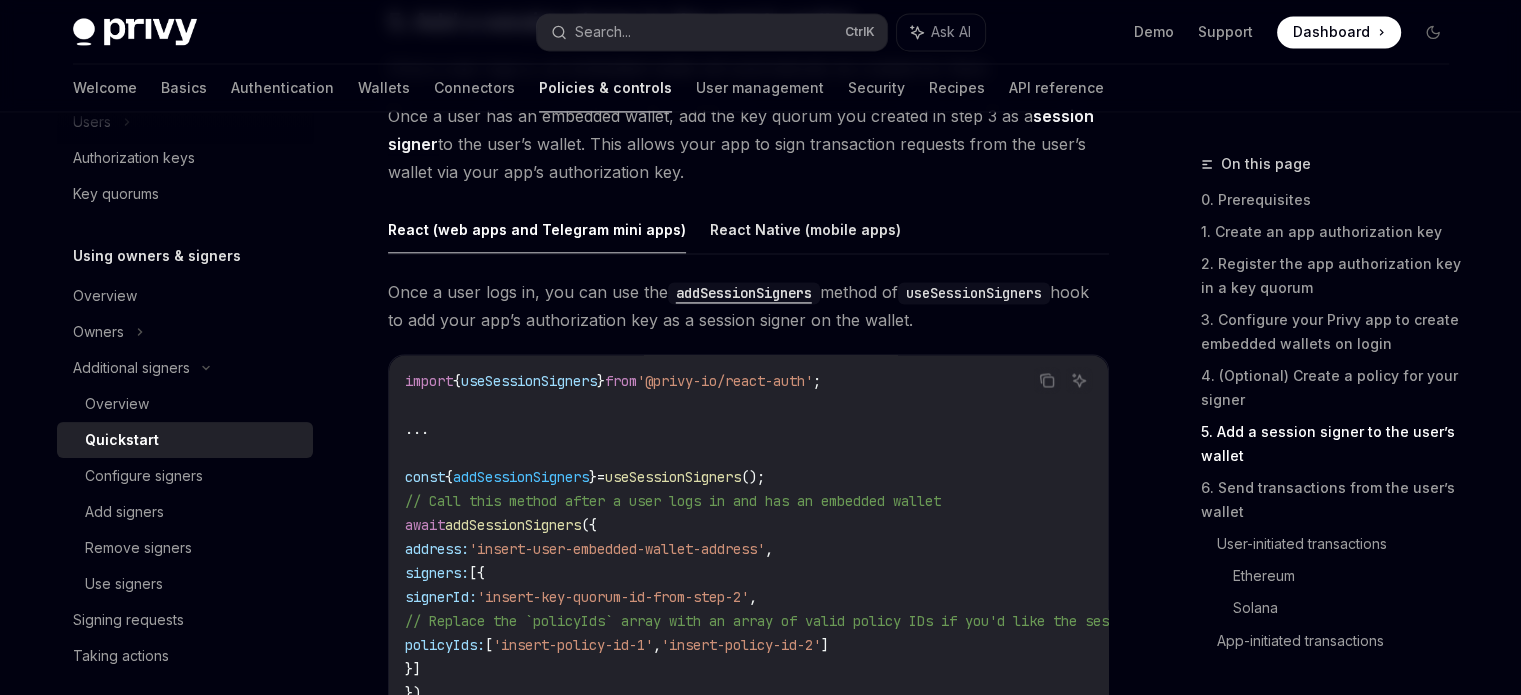 scroll, scrollTop: 3200, scrollLeft: 0, axis: vertical 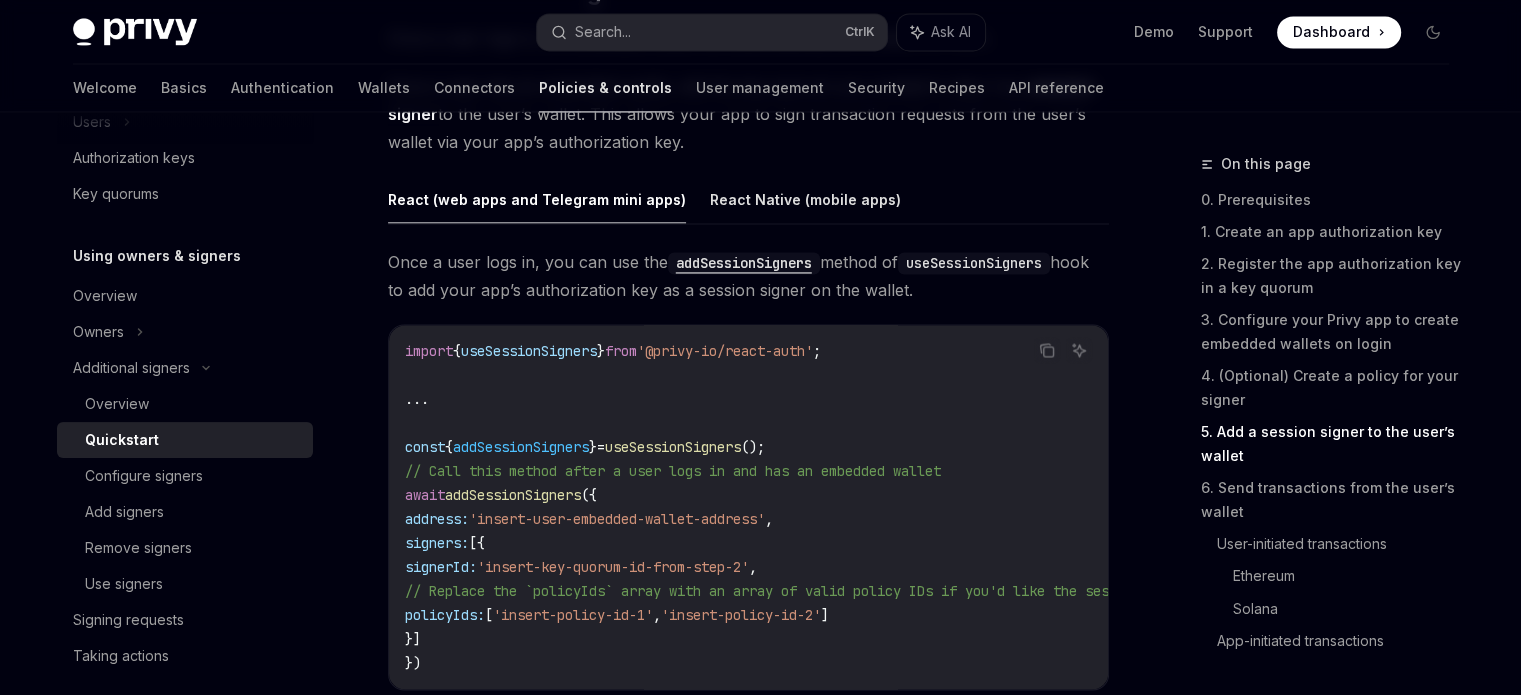 drag, startPoint x: 384, startPoint y: 256, endPoint x: 1015, endPoint y: 286, distance: 631.71277 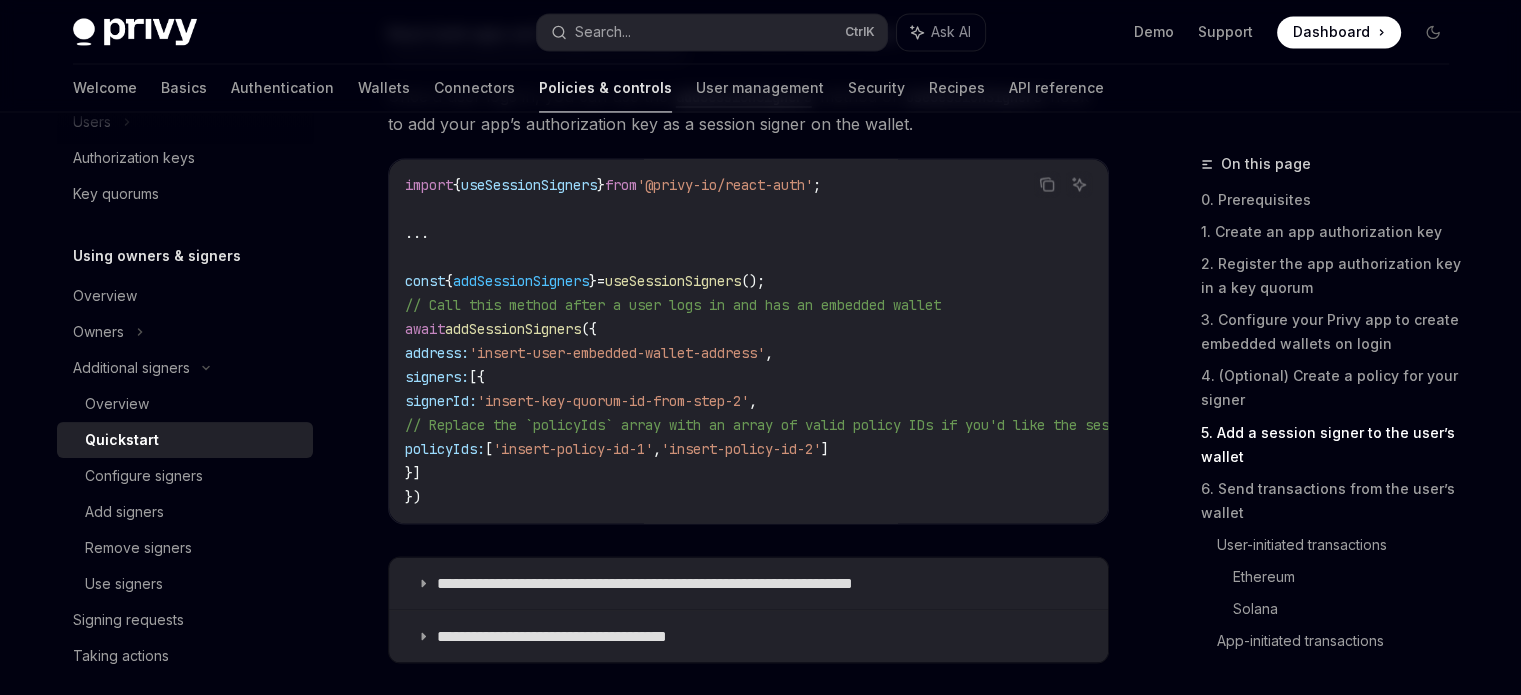 scroll, scrollTop: 3400, scrollLeft: 0, axis: vertical 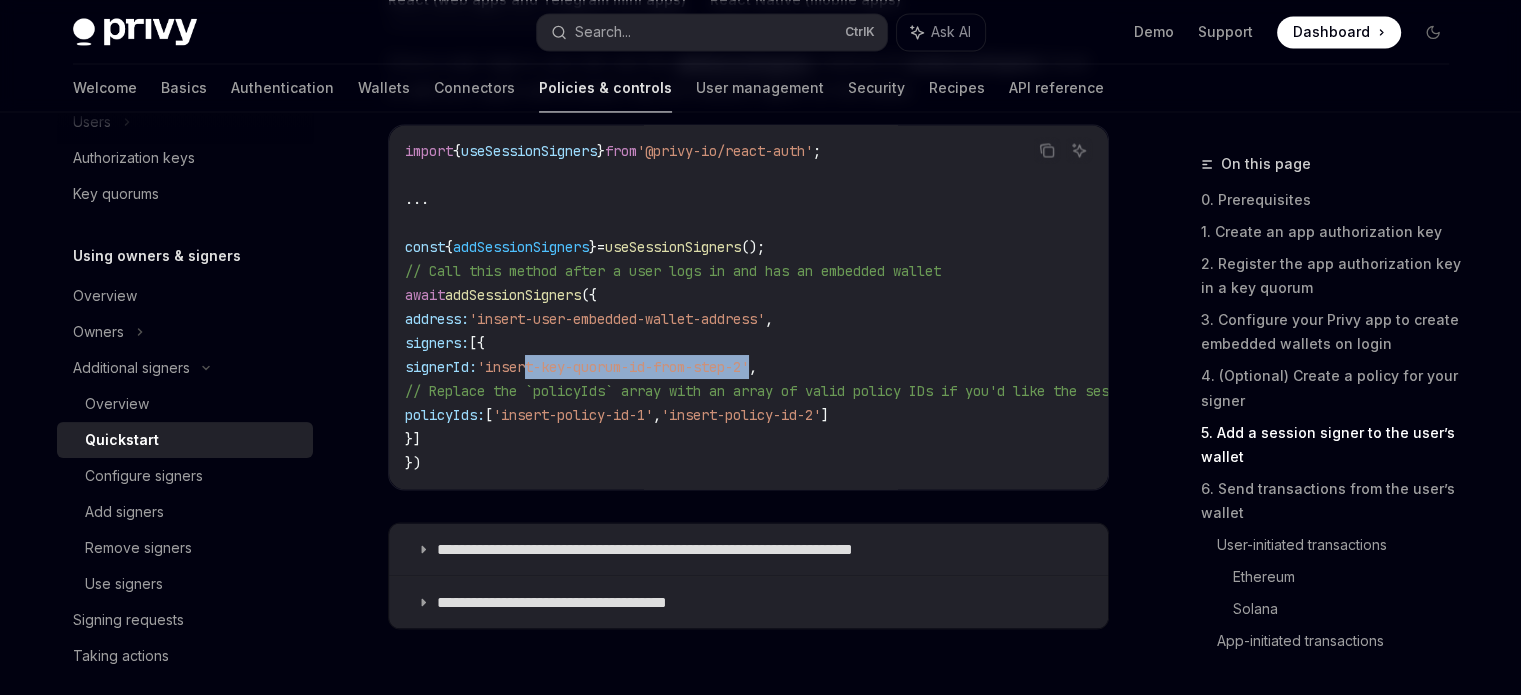 drag, startPoint x: 600, startPoint y: 366, endPoint x: 831, endPoint y: 362, distance: 231.03462 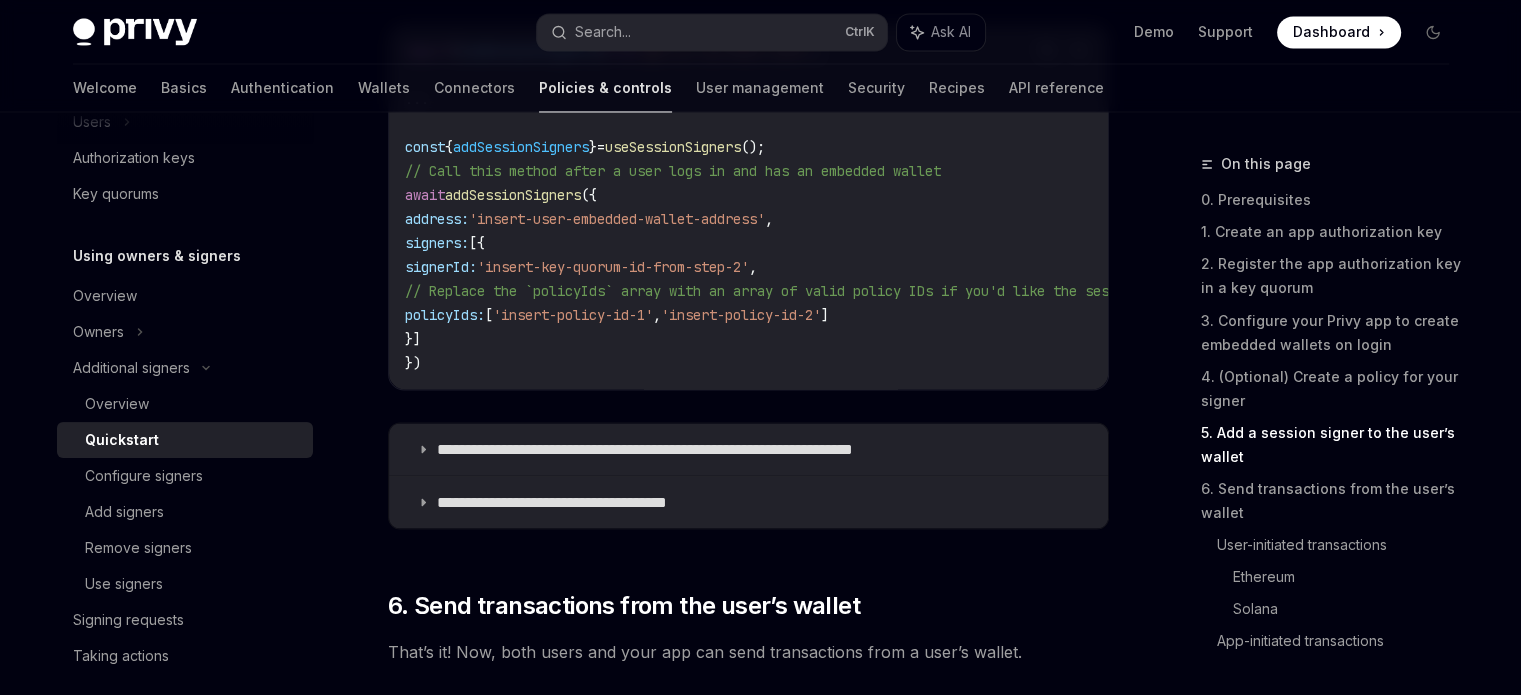 scroll, scrollTop: 3600, scrollLeft: 0, axis: vertical 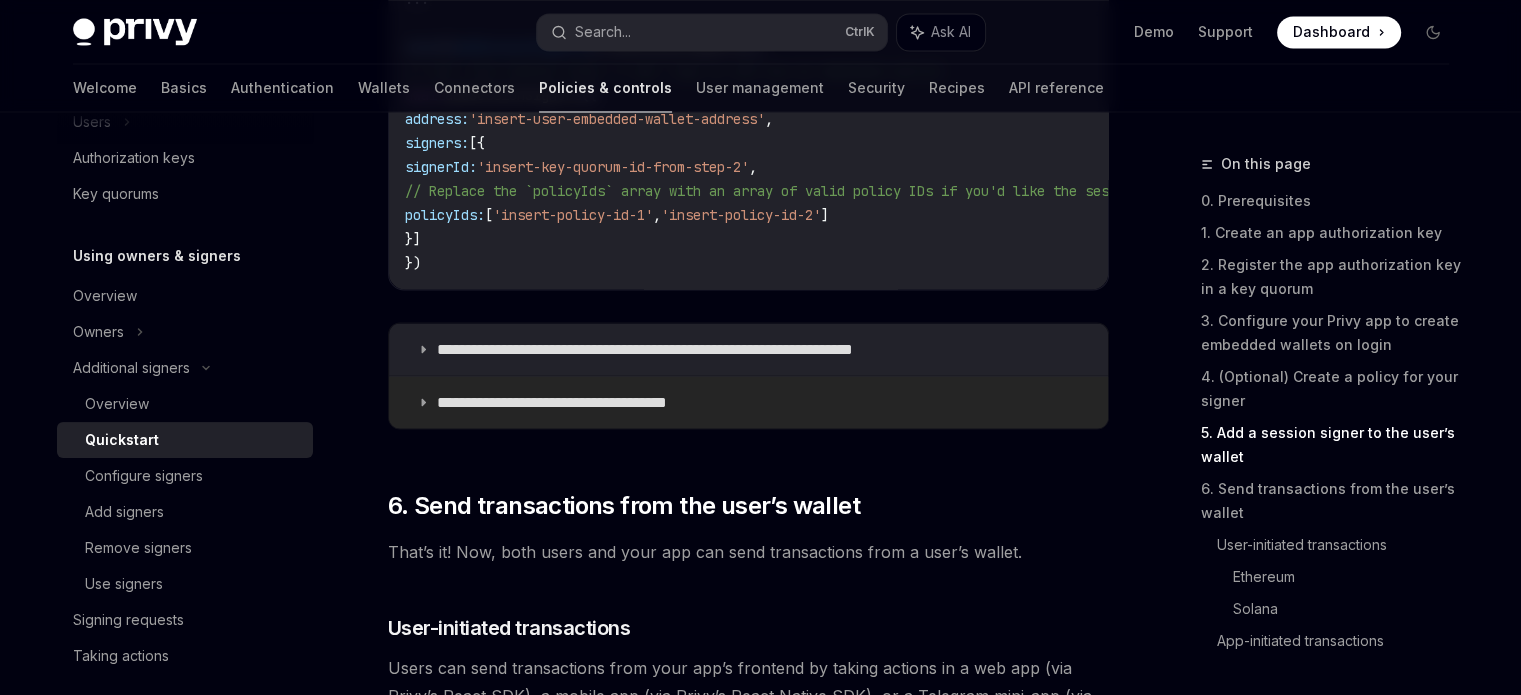 click on "**********" at bounding box center [748, 402] 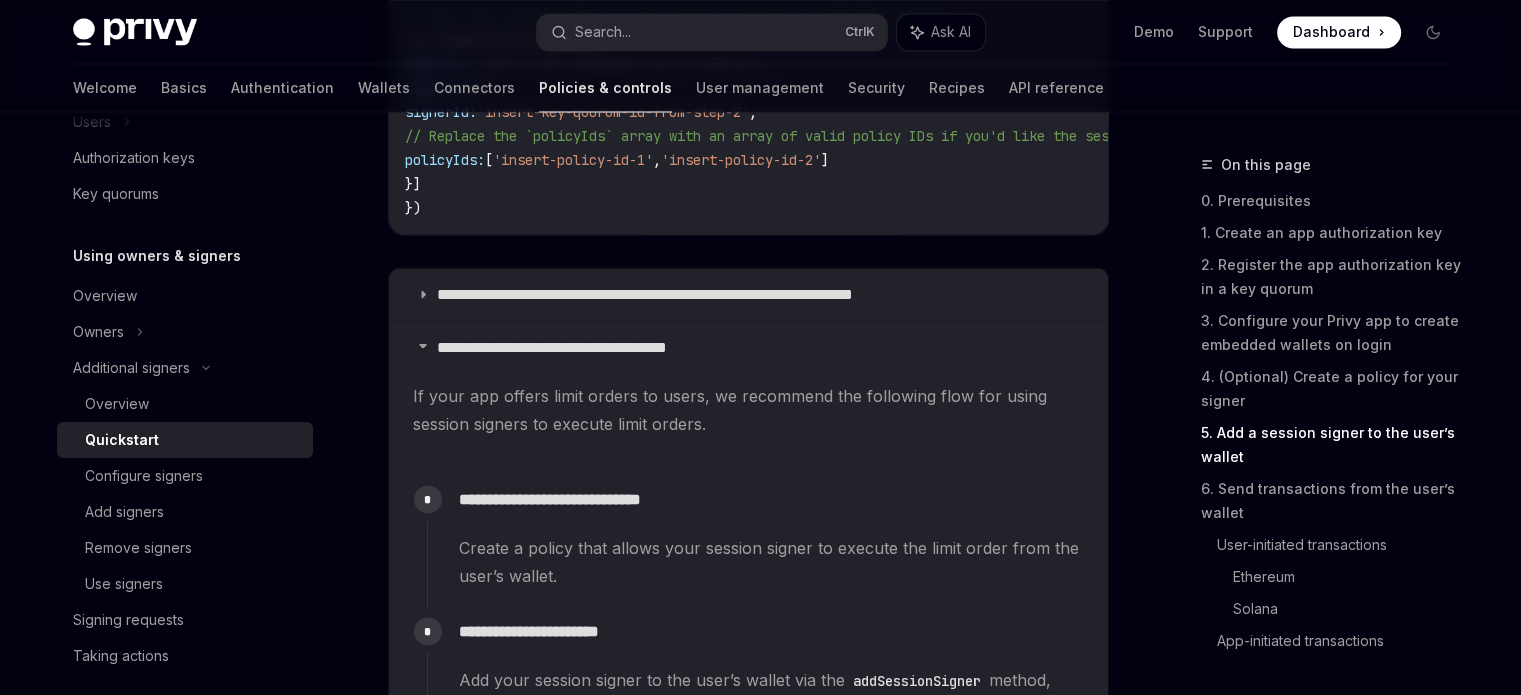 scroll, scrollTop: 3700, scrollLeft: 0, axis: vertical 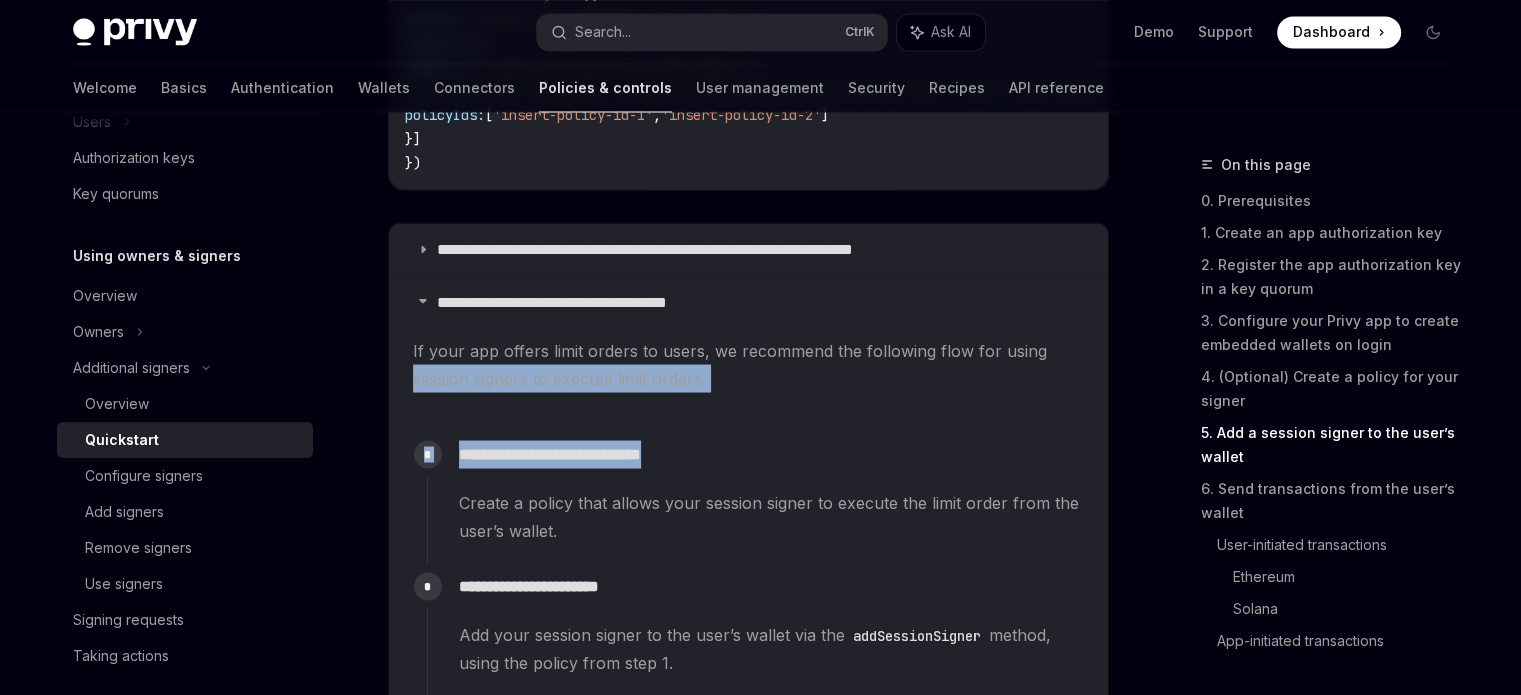 drag, startPoint x: 415, startPoint y: 380, endPoint x: 789, endPoint y: 408, distance: 375.04666 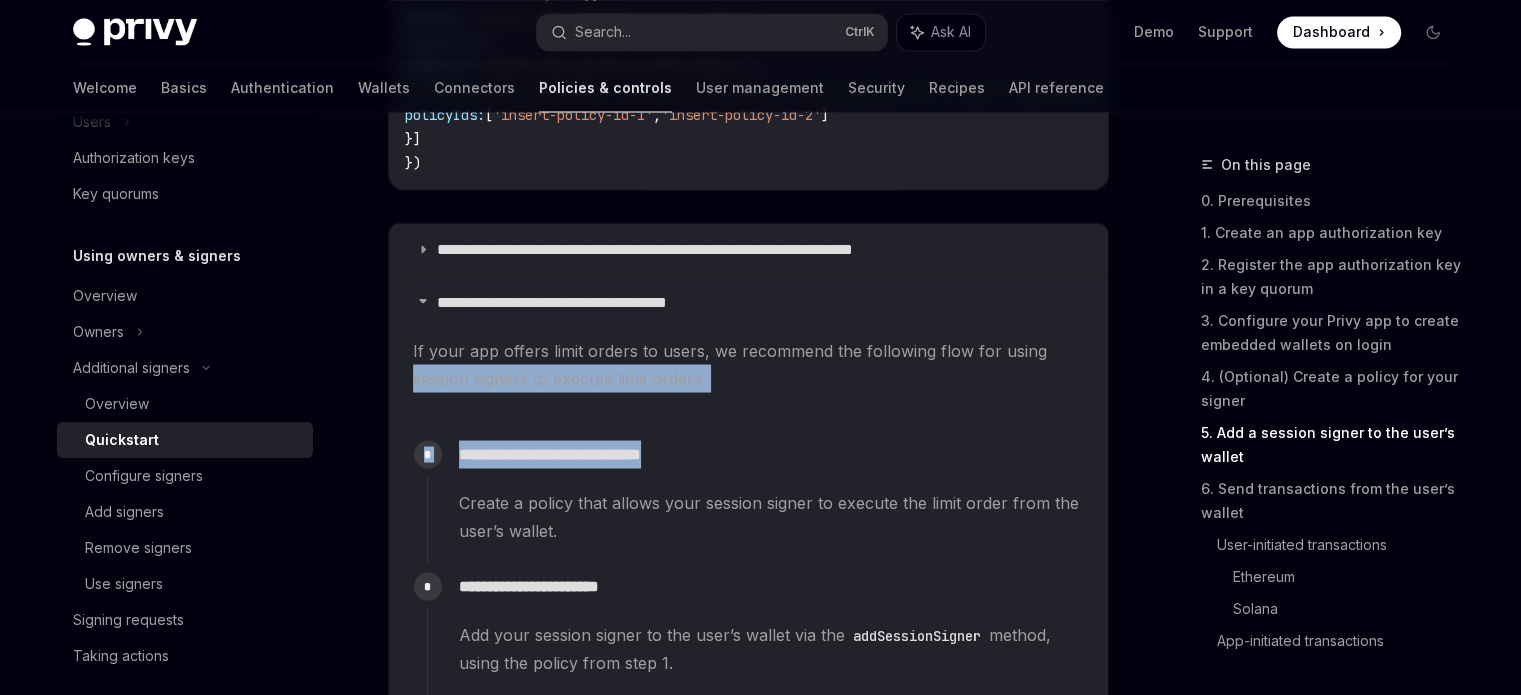 click on "**********" at bounding box center (748, 594) 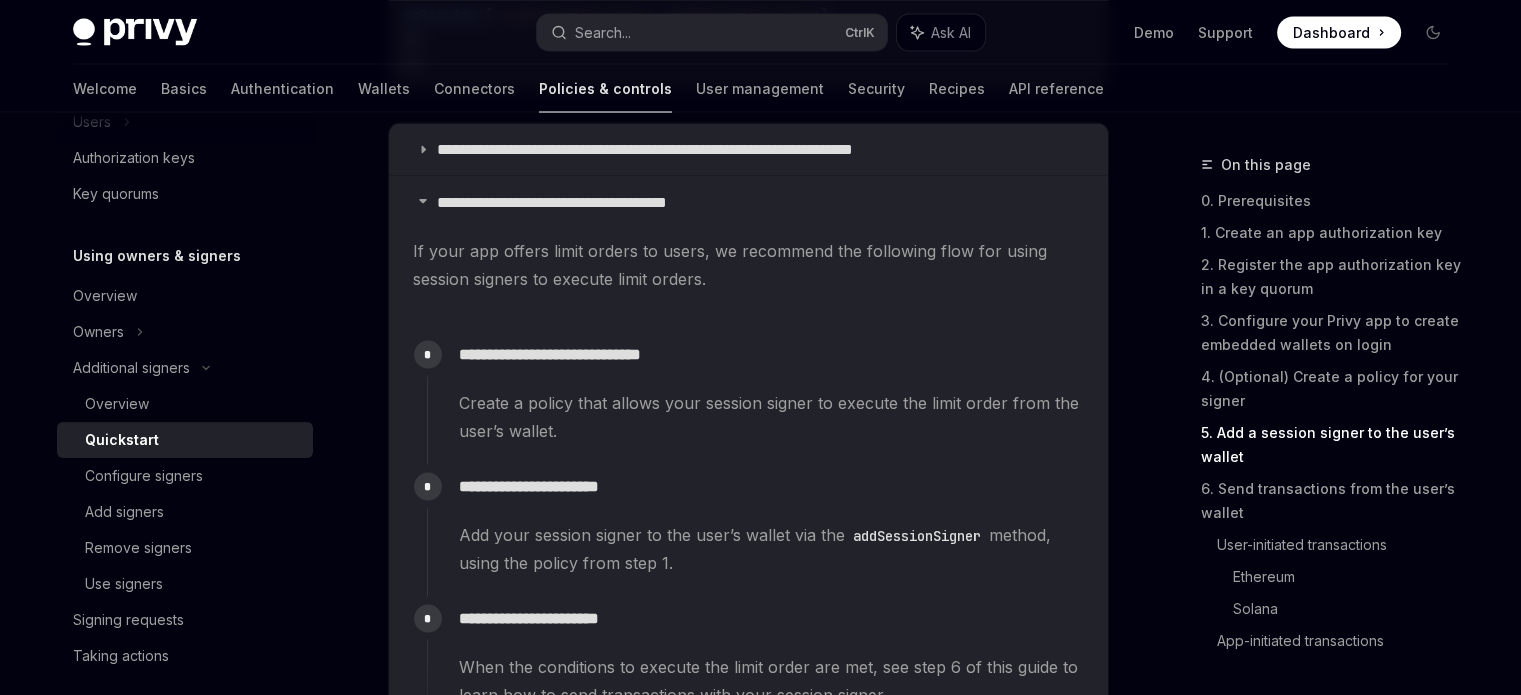 scroll, scrollTop: 3900, scrollLeft: 0, axis: vertical 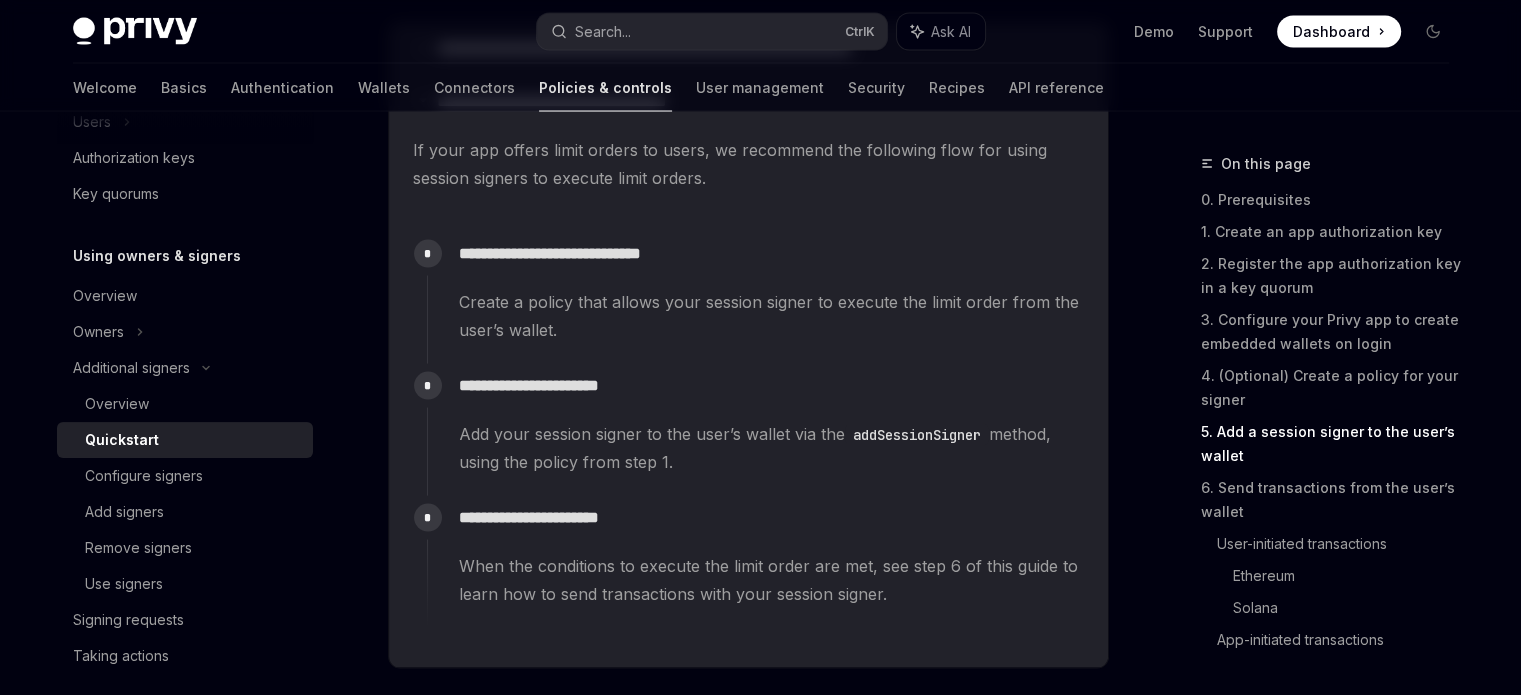 drag, startPoint x: 456, startPoint y: 435, endPoint x: 688, endPoint y: 478, distance: 235.95126 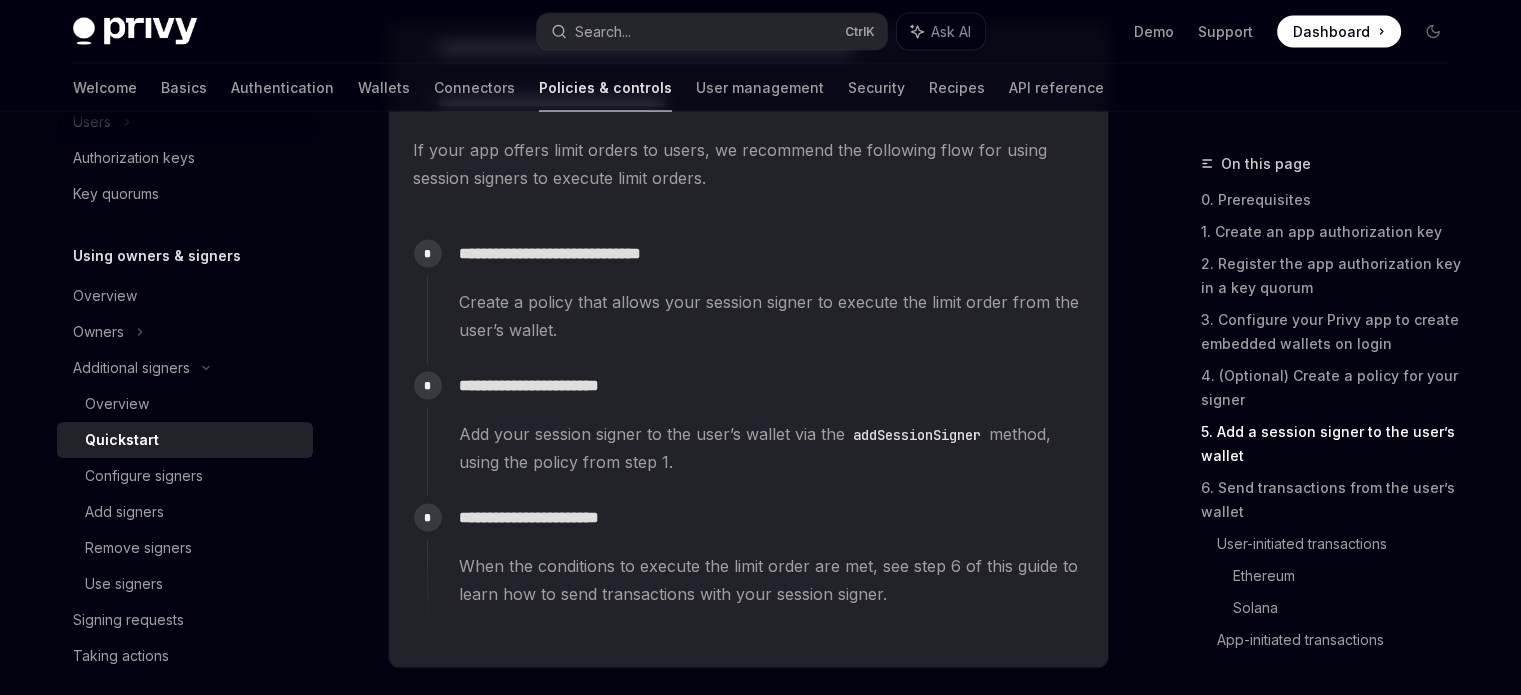 click on "**********" at bounding box center (755, 420) 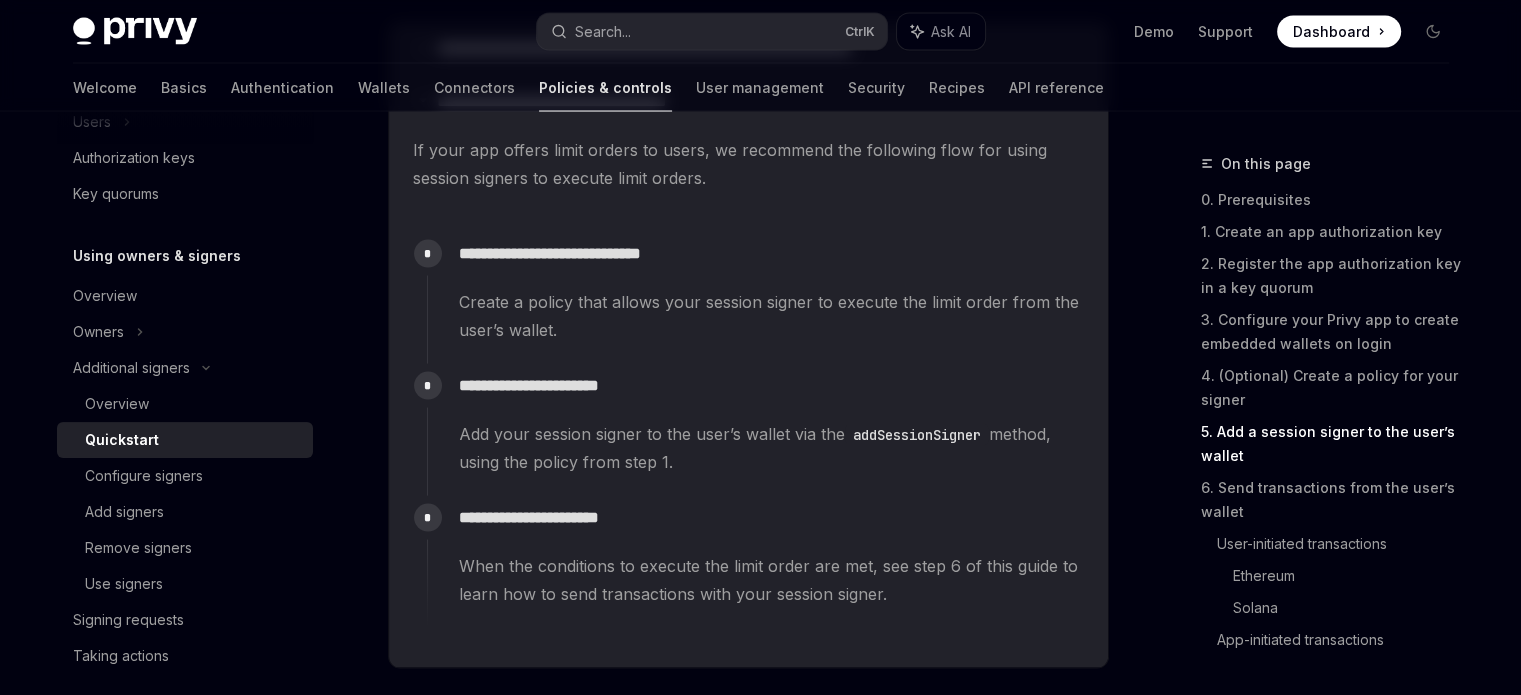 drag, startPoint x: 686, startPoint y: 478, endPoint x: 726, endPoint y: 476, distance: 40.04997 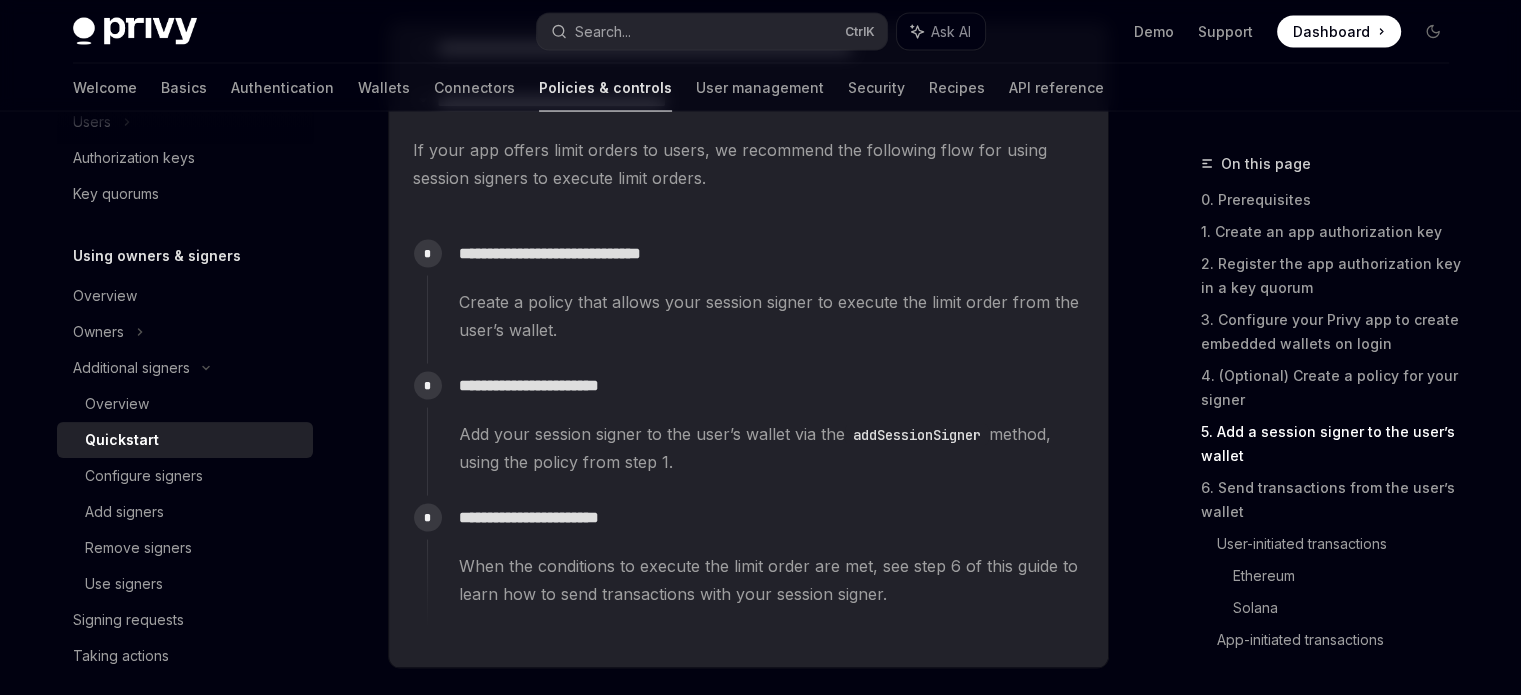 click on "Add your session signer to the user’s wallet via the  addSessionSigner  method, using the policy from step 1." at bounding box center (771, 448) 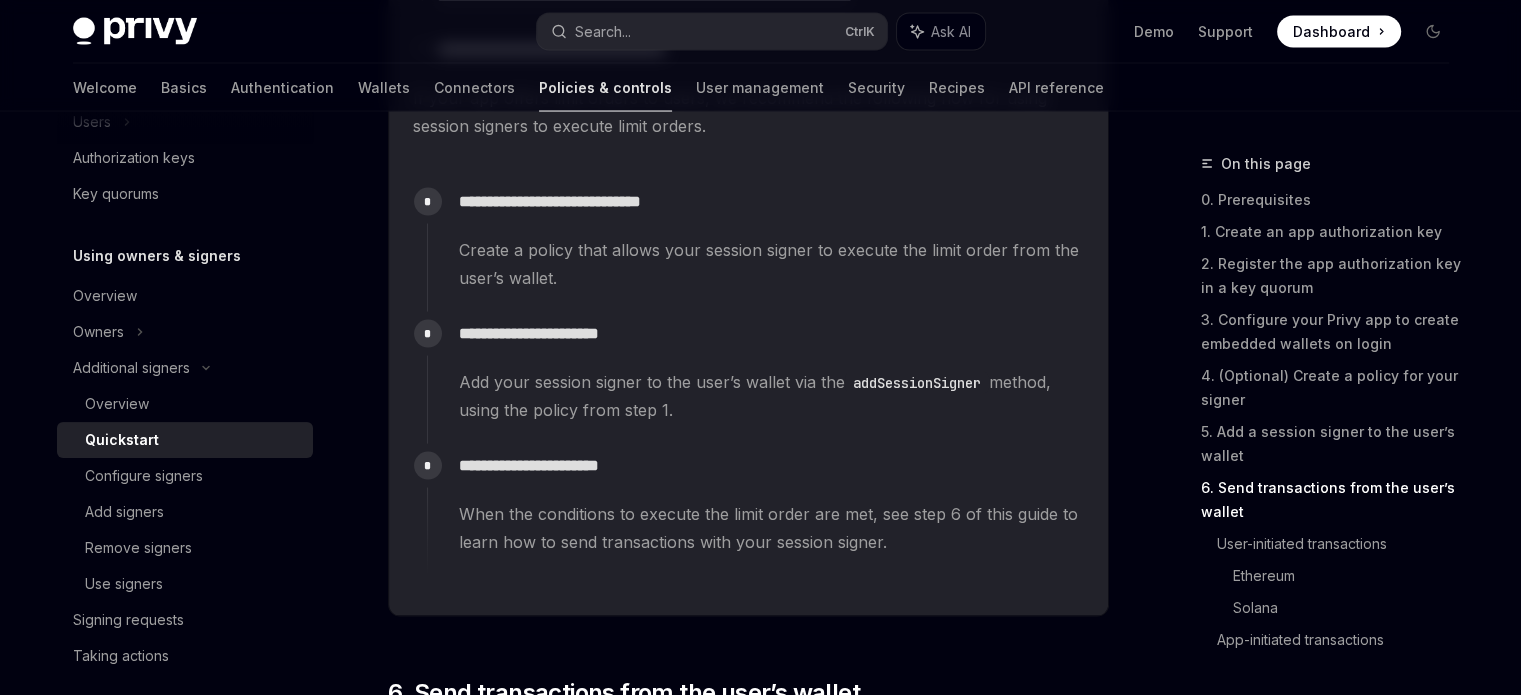scroll, scrollTop: 4000, scrollLeft: 0, axis: vertical 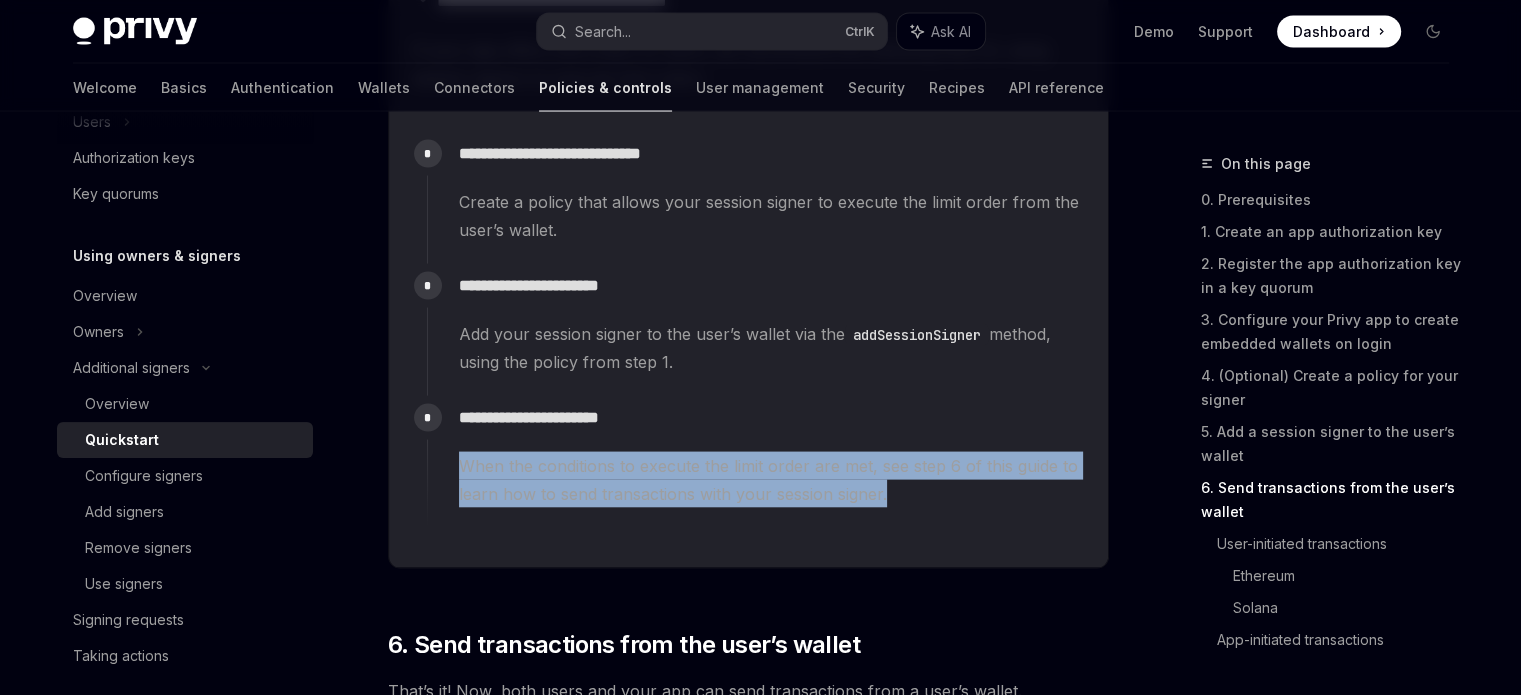 drag, startPoint x: 459, startPoint y: 471, endPoint x: 961, endPoint y: 514, distance: 503.83826 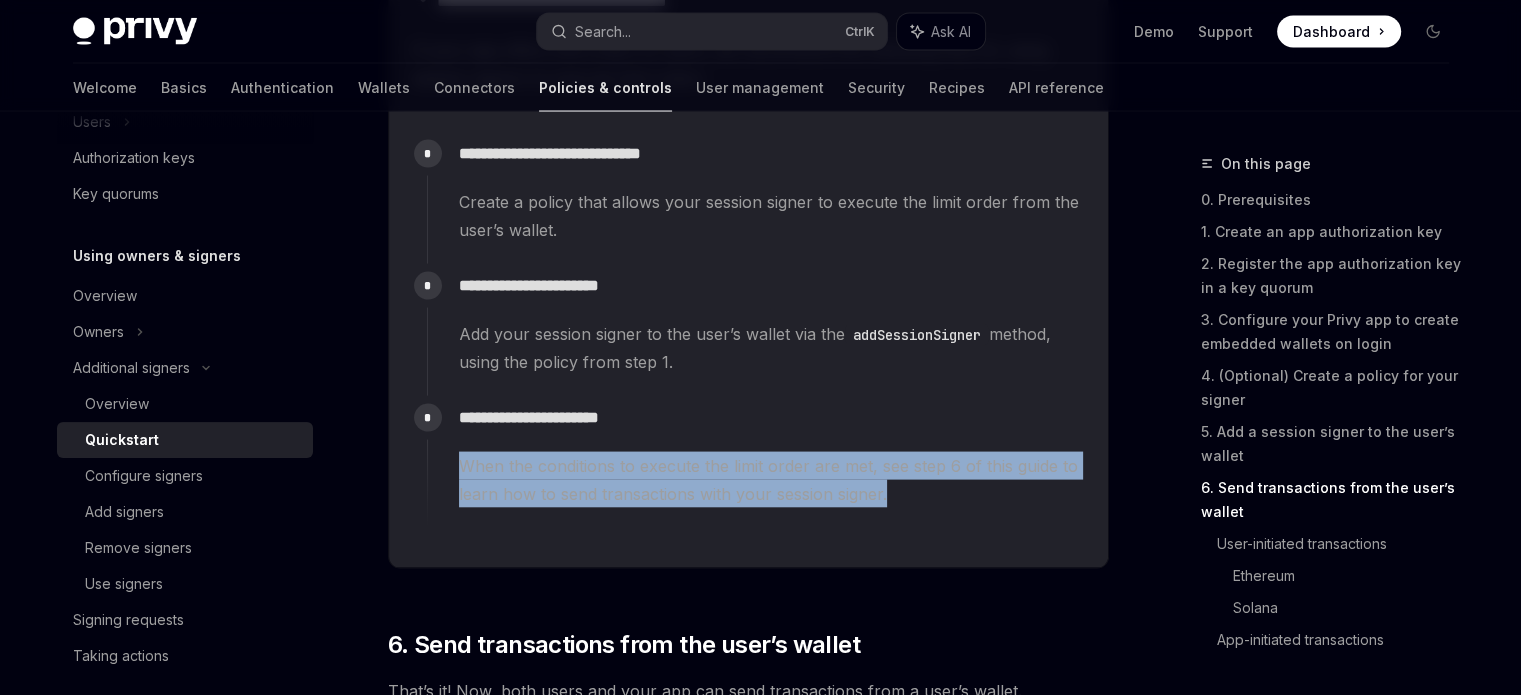click on "**********" at bounding box center [755, 462] 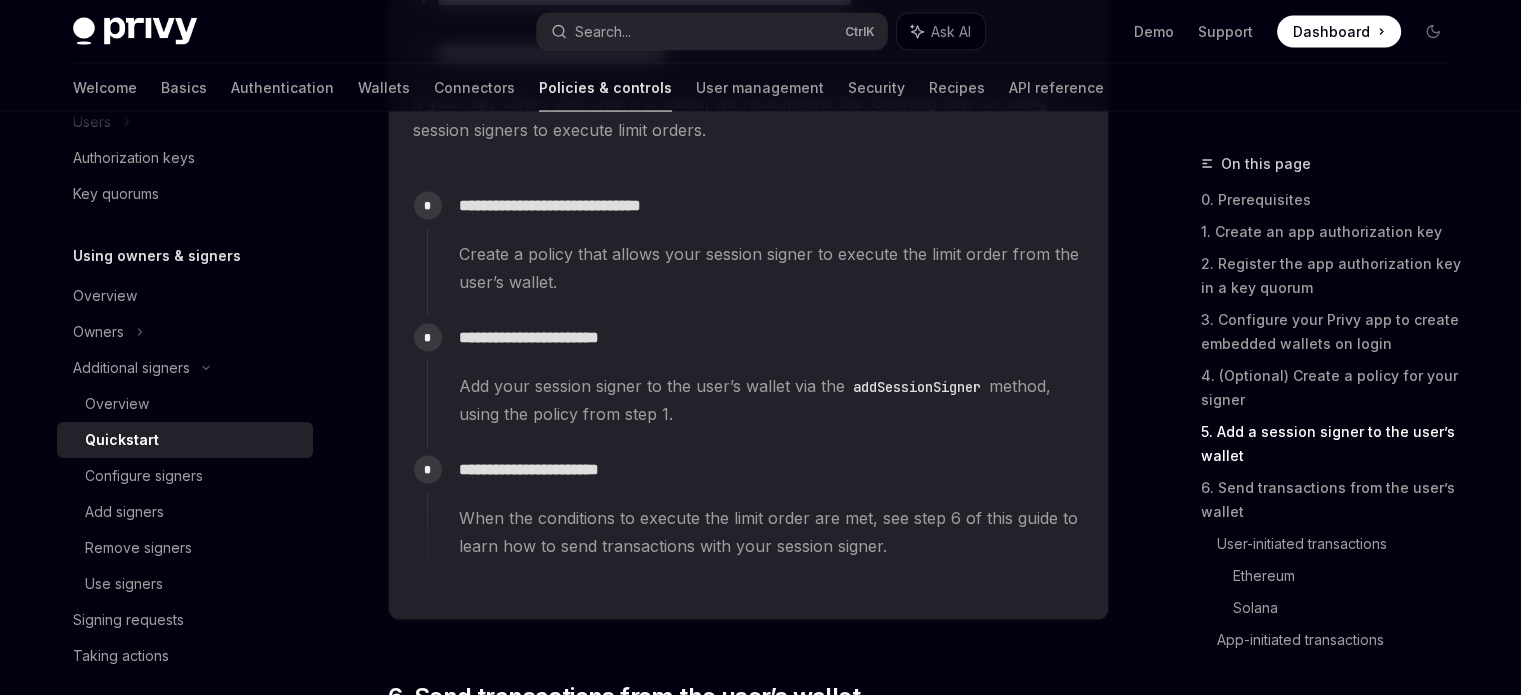 scroll, scrollTop: 3900, scrollLeft: 0, axis: vertical 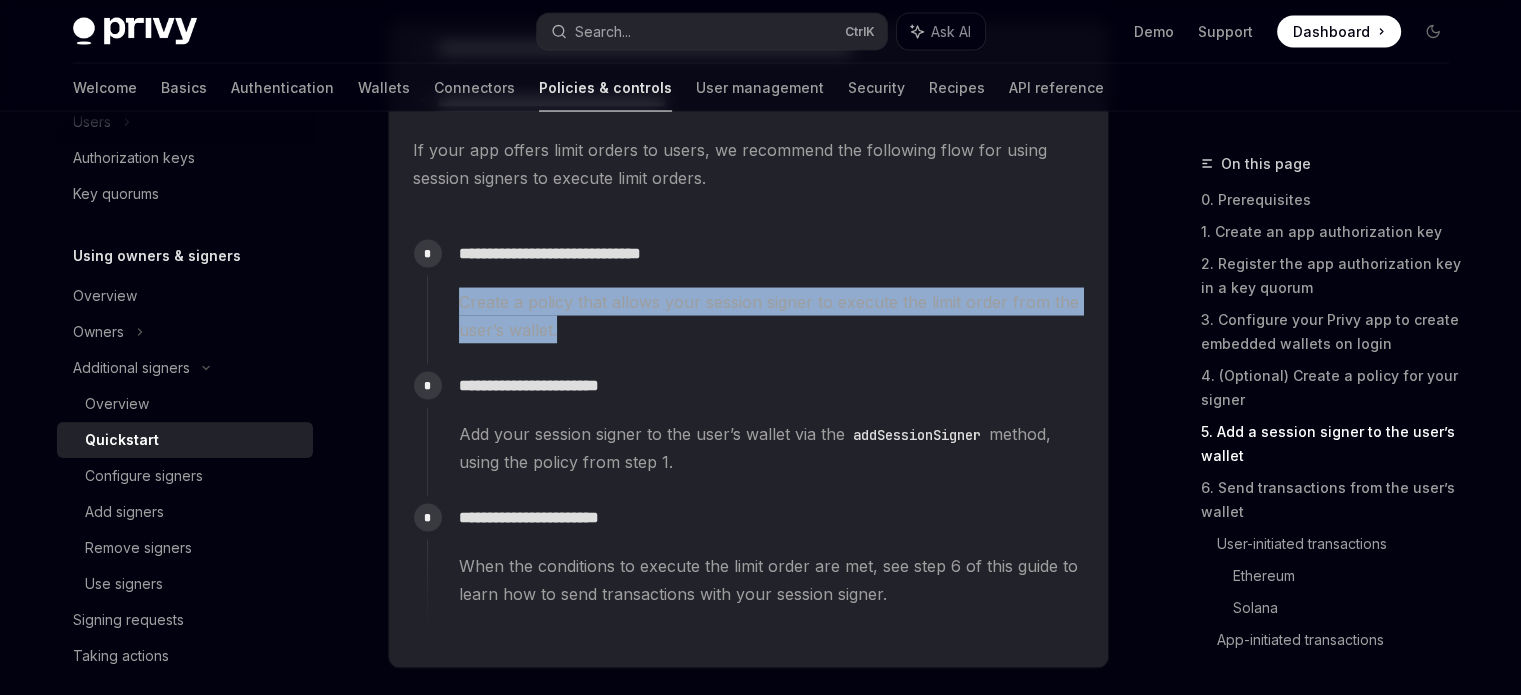 drag, startPoint x: 462, startPoint y: 299, endPoint x: 605, endPoint y: 343, distance: 149.61618 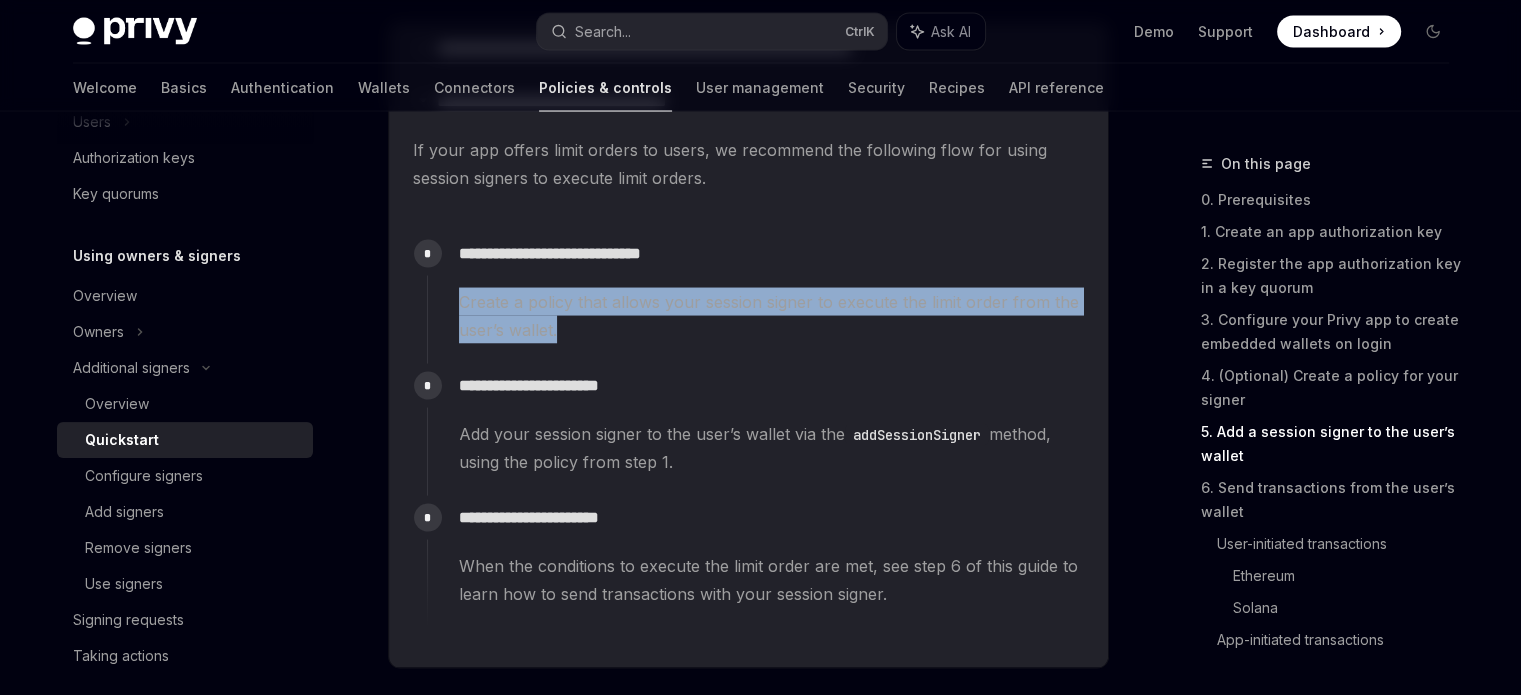 click on "Create a policy that allows your session signer to execute the limit order from the user’s wallet." at bounding box center [771, 316] 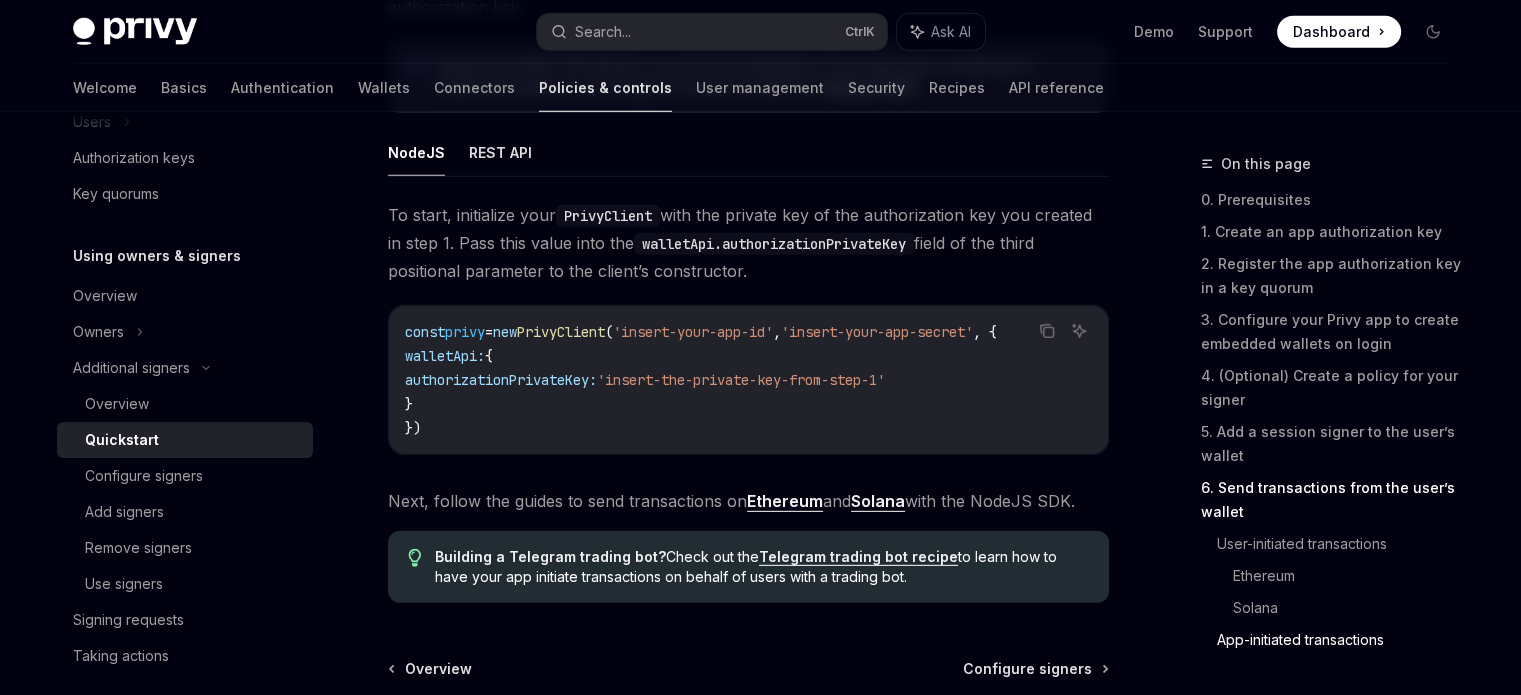scroll, scrollTop: 5700, scrollLeft: 0, axis: vertical 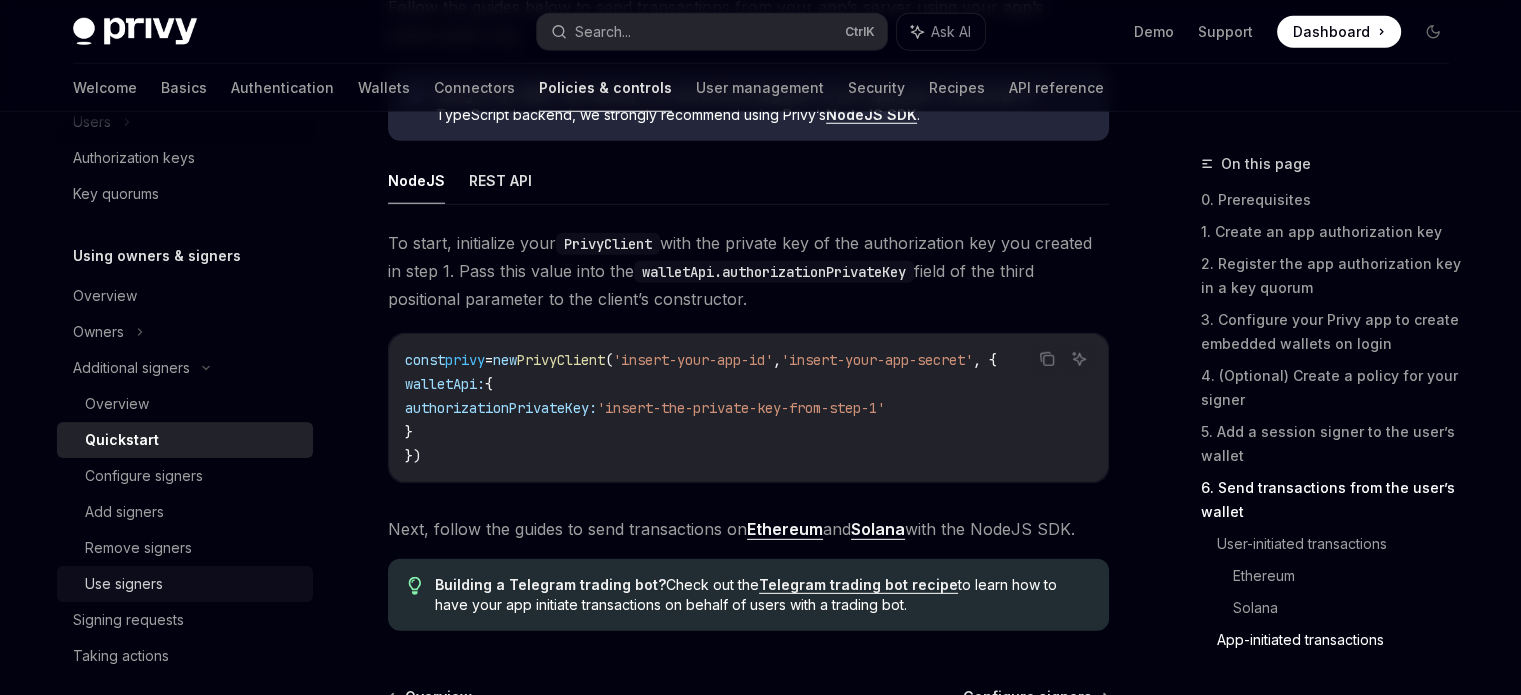 click on "Use signers" at bounding box center [124, 584] 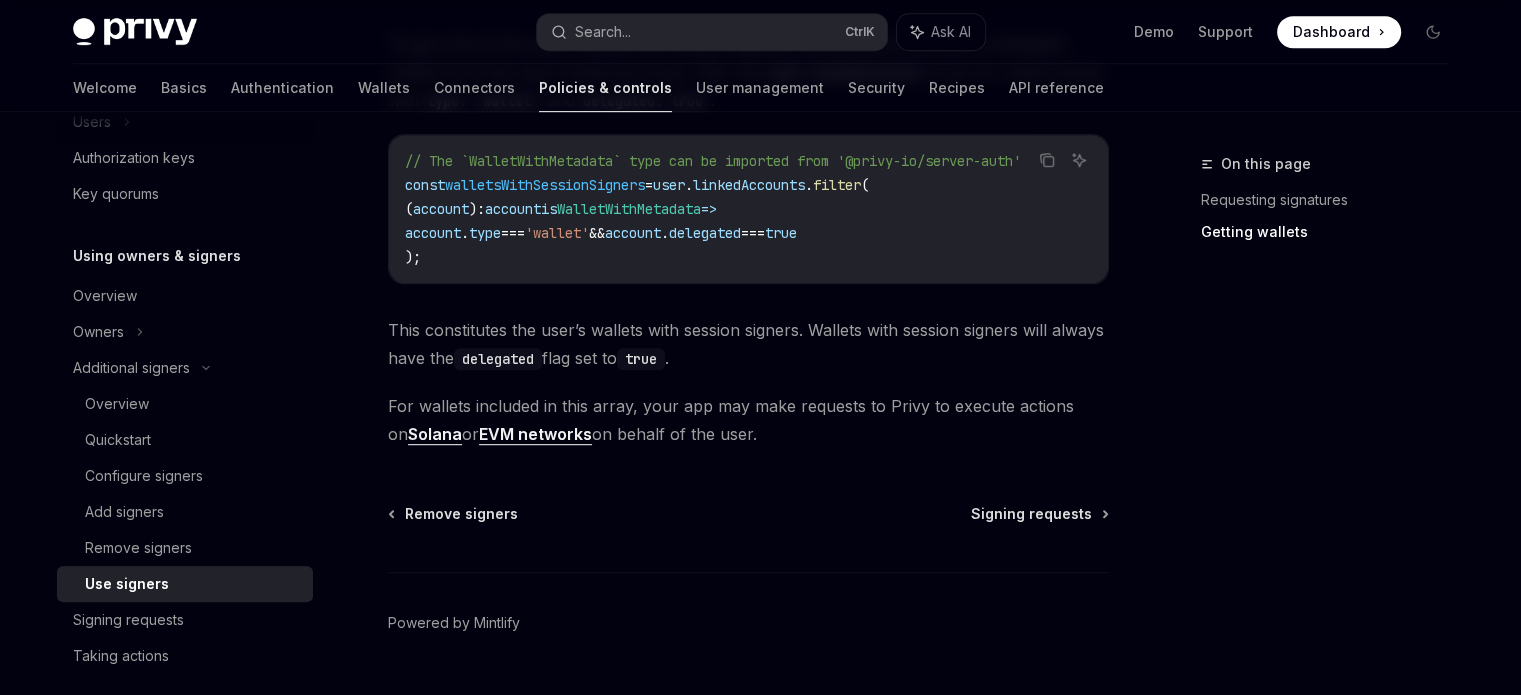 scroll, scrollTop: 1148, scrollLeft: 0, axis: vertical 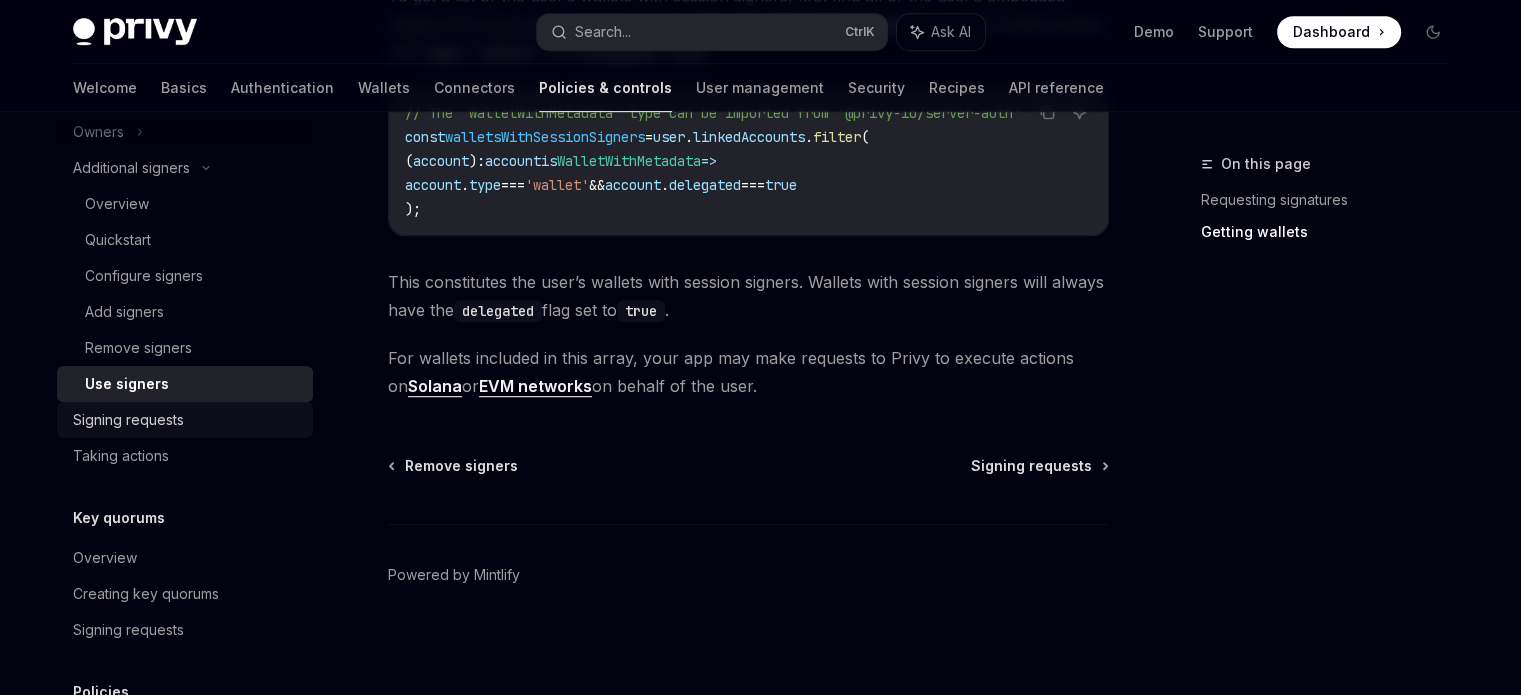 click on "Signing requests" at bounding box center [128, 420] 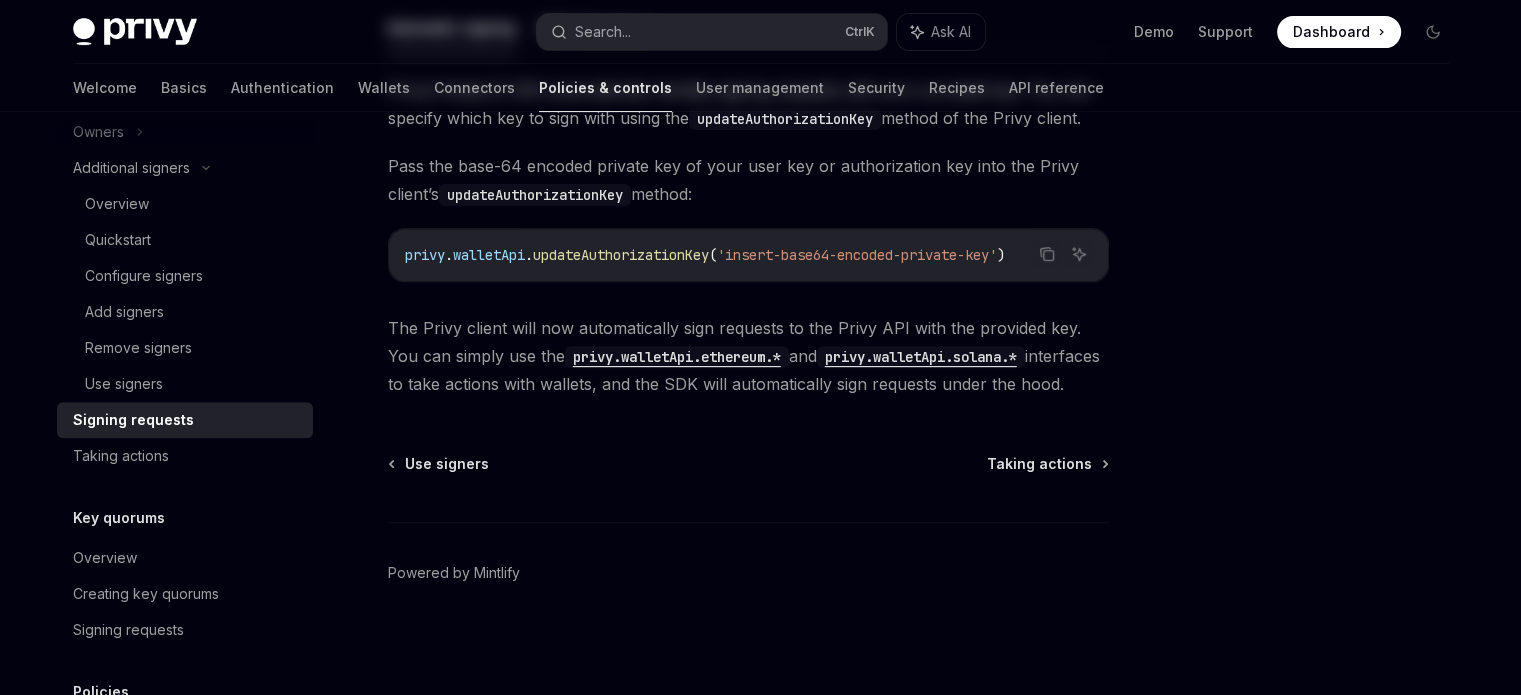 scroll, scrollTop: 0, scrollLeft: 0, axis: both 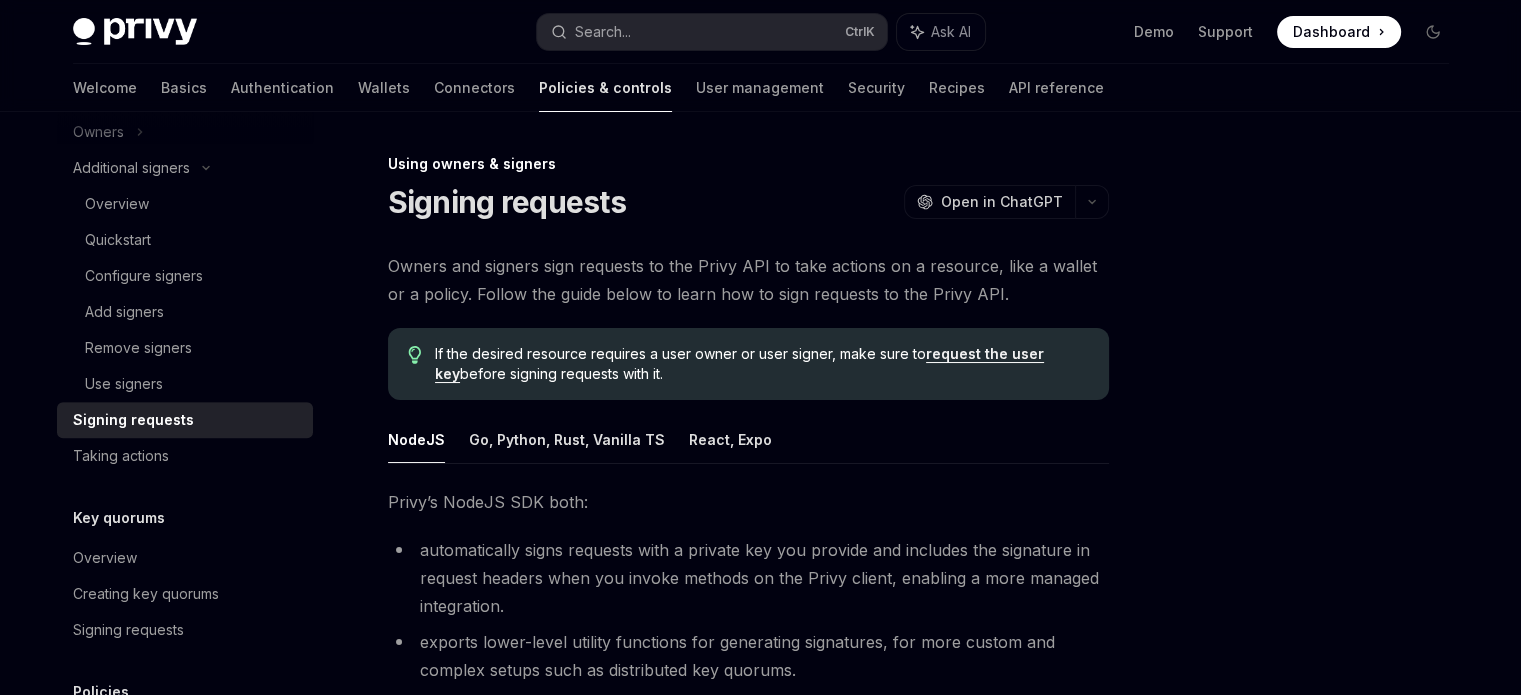 drag, startPoint x: 130, startPoint y: 423, endPoint x: 520, endPoint y: 275, distance: 417.13788 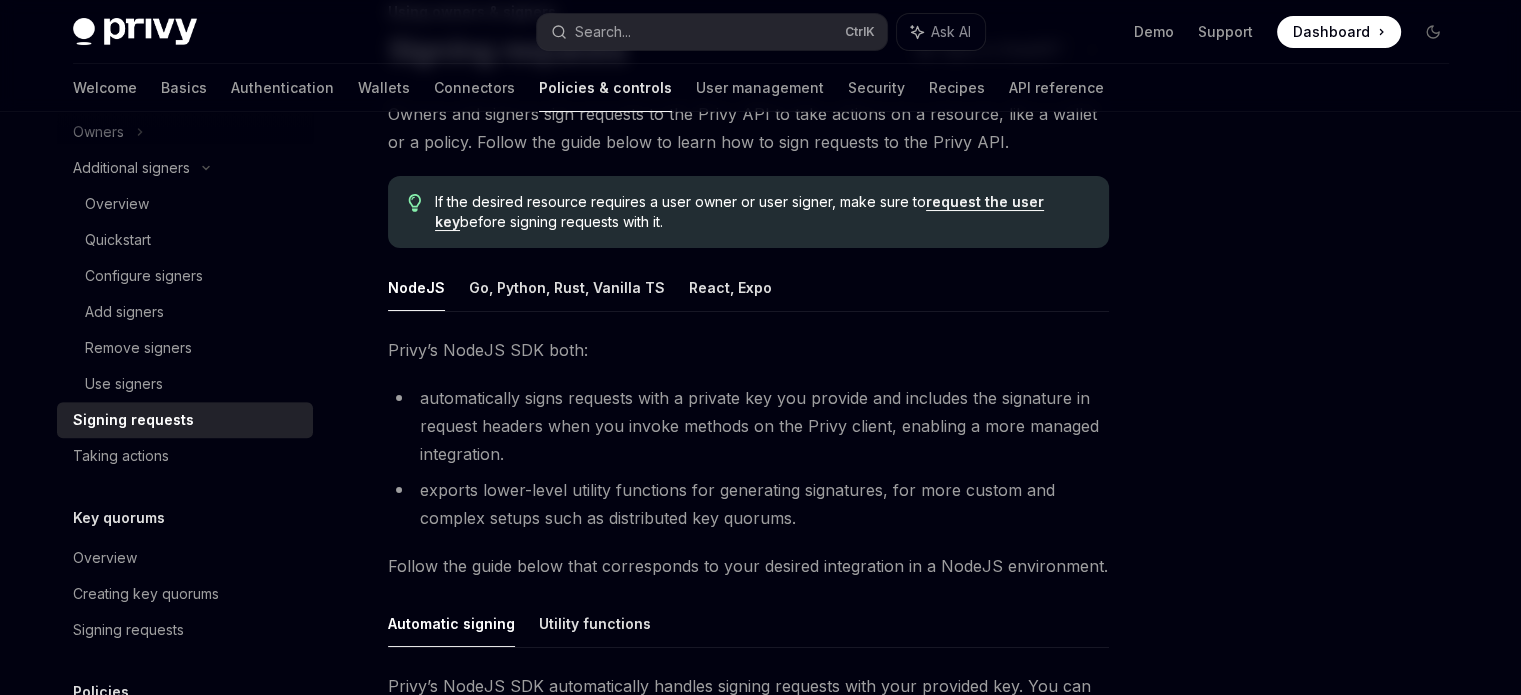 scroll, scrollTop: 200, scrollLeft: 0, axis: vertical 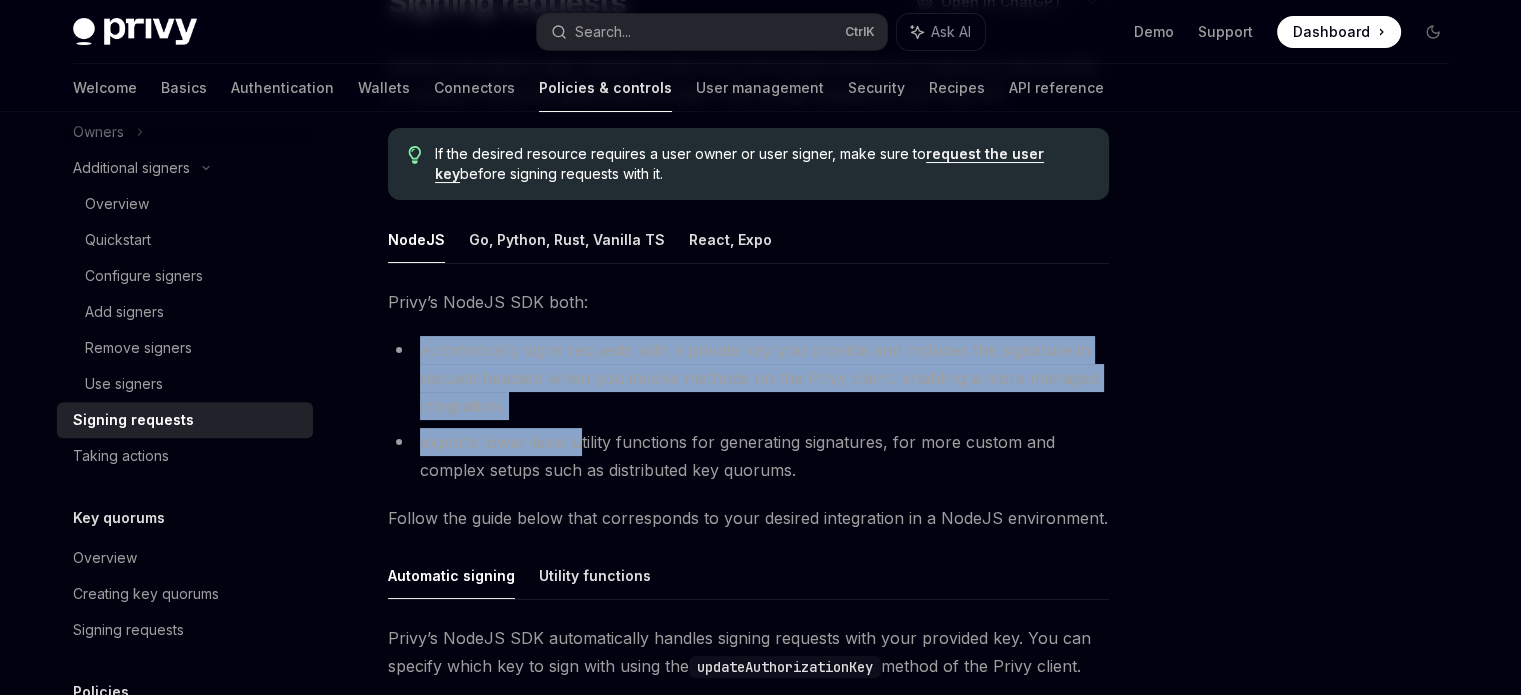 drag, startPoint x: 384, startPoint y: 354, endPoint x: 576, endPoint y: 423, distance: 204.02206 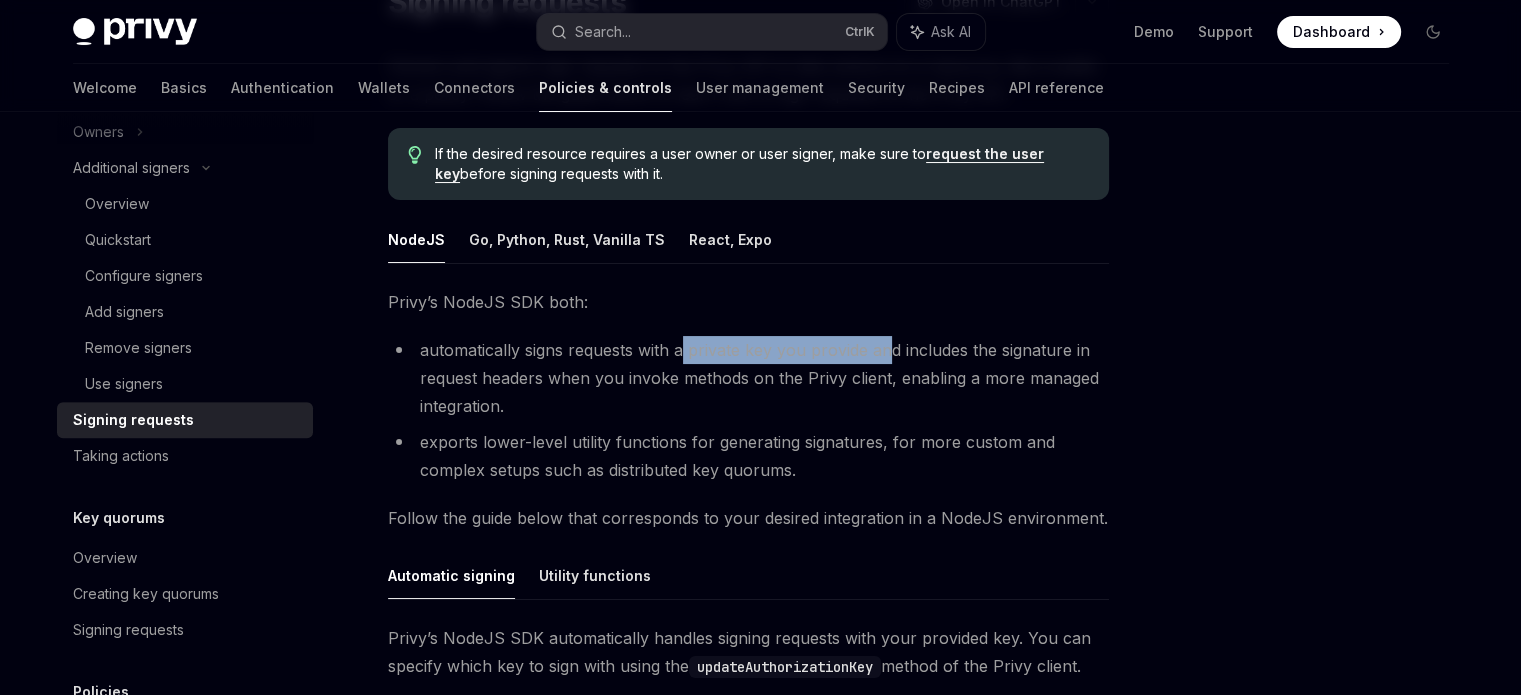drag, startPoint x: 680, startPoint y: 359, endPoint x: 891, endPoint y: 358, distance: 211.00237 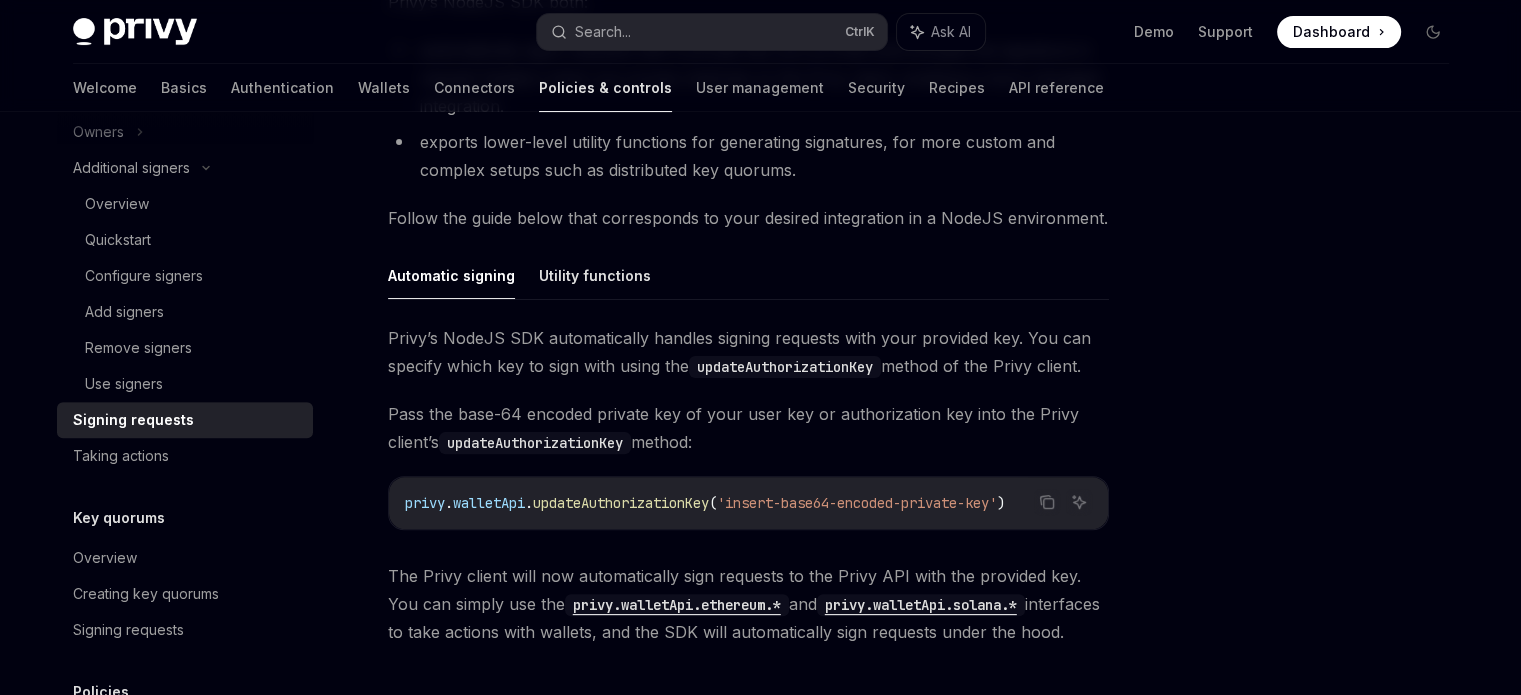 scroll, scrollTop: 700, scrollLeft: 0, axis: vertical 